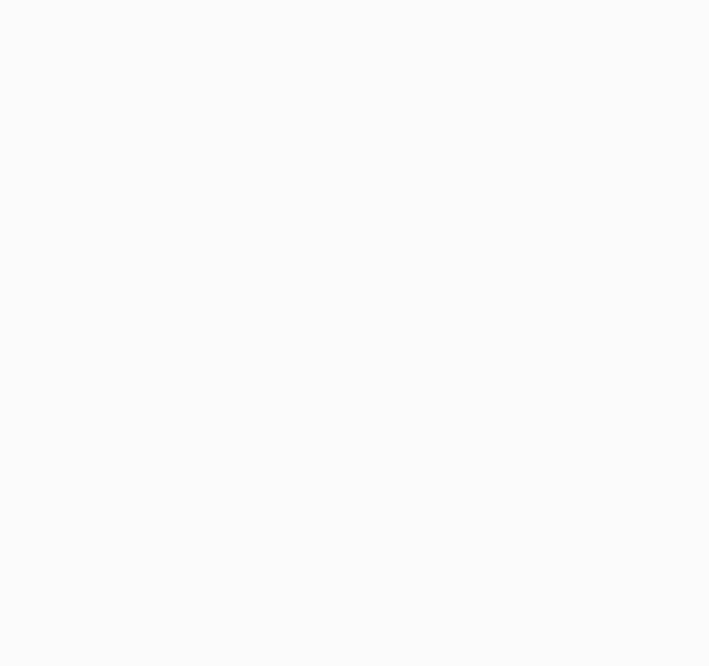 scroll, scrollTop: 0, scrollLeft: 0, axis: both 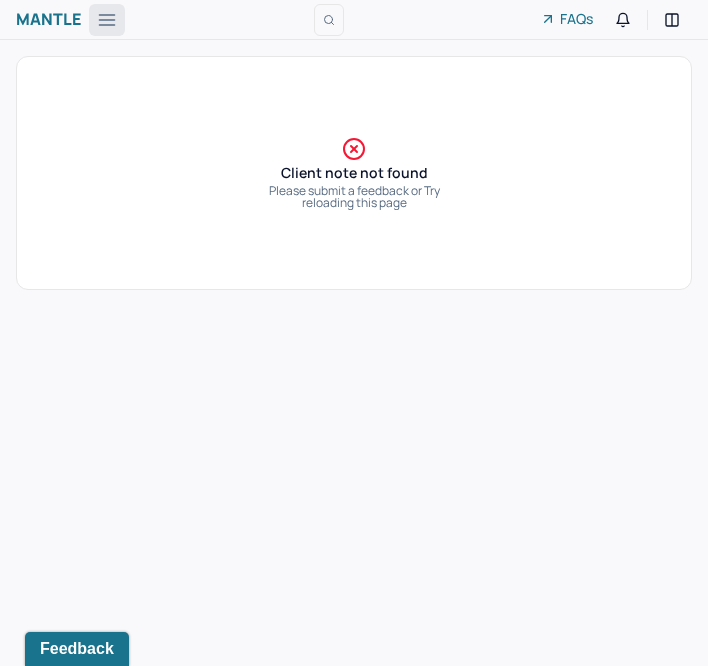 click 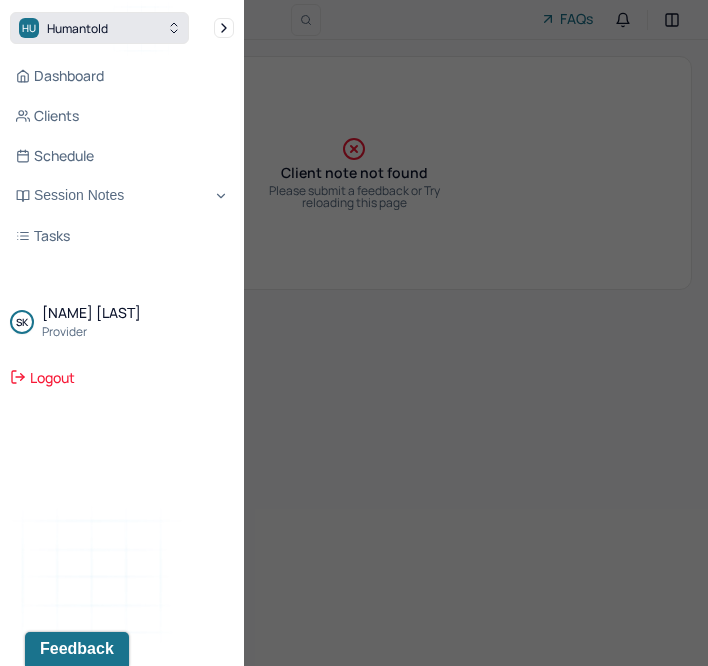click on "HU Humantold" at bounding box center (99, 28) 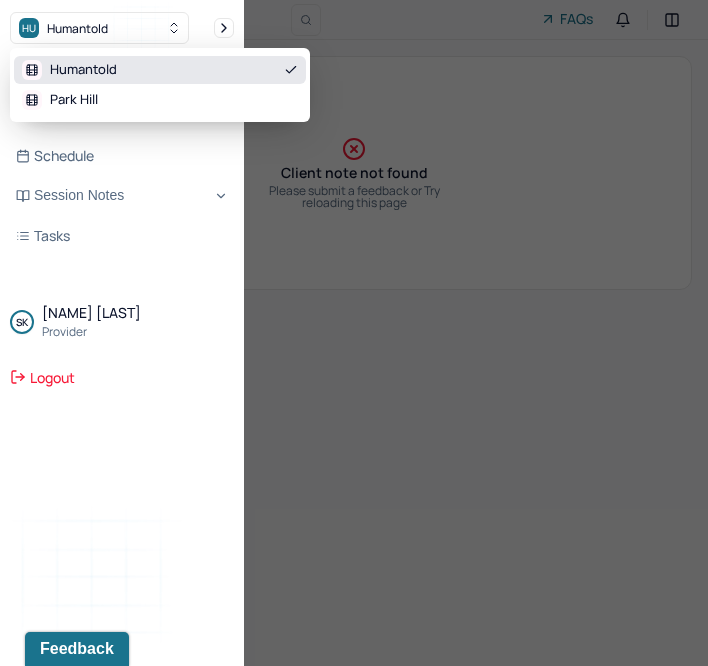 click on "Humantold" at bounding box center (83, 70) 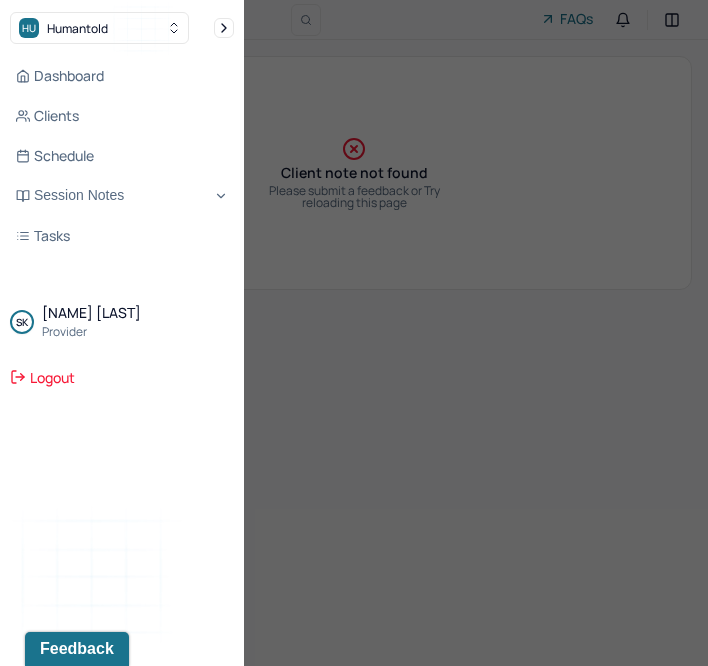 click on "Dashboard" at bounding box center (122, 76) 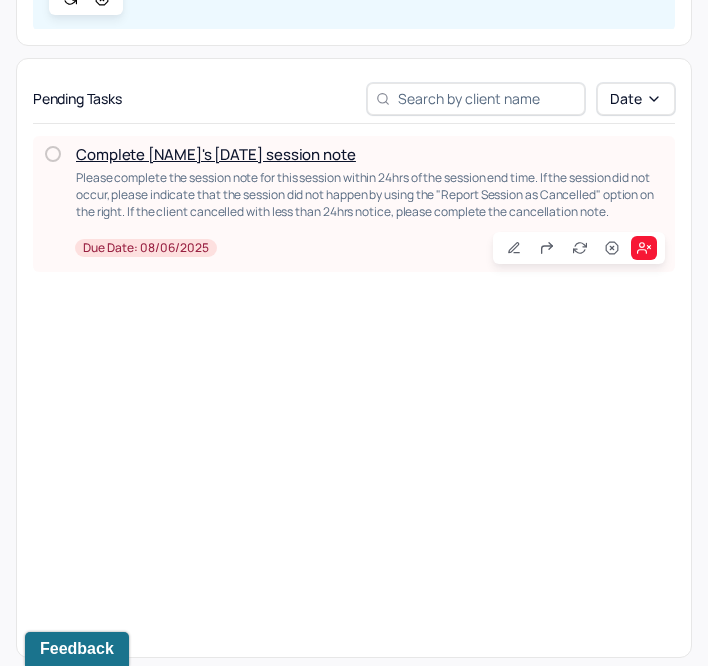 scroll, scrollTop: 452, scrollLeft: 0, axis: vertical 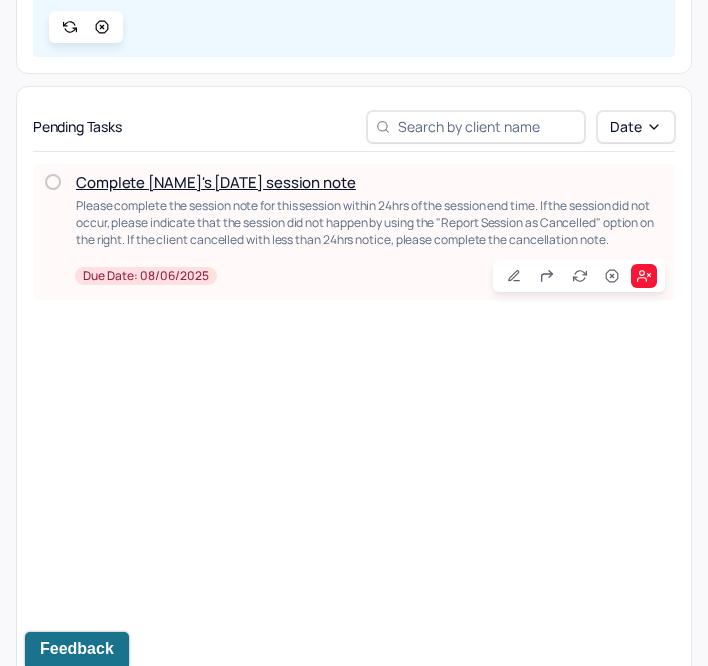 click on "Complete [NAME]'s [DATE] session note" at bounding box center [216, 182] 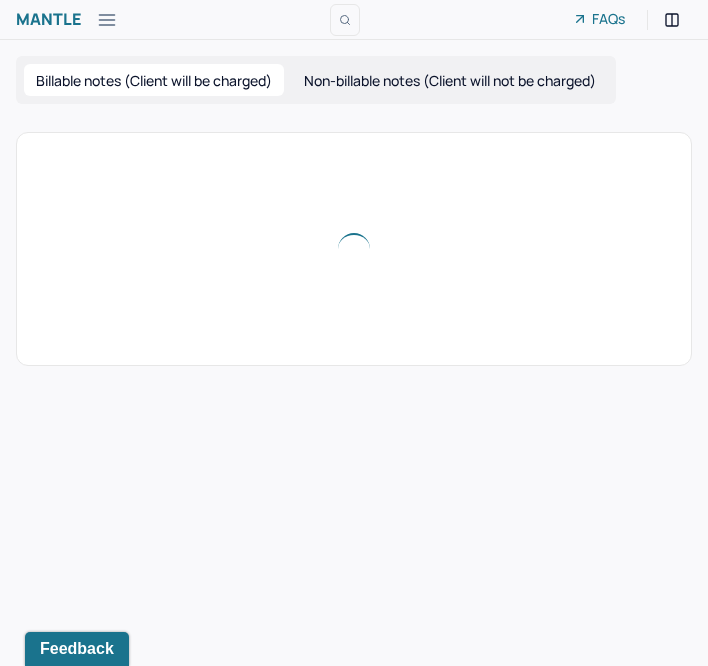 scroll, scrollTop: 0, scrollLeft: 0, axis: both 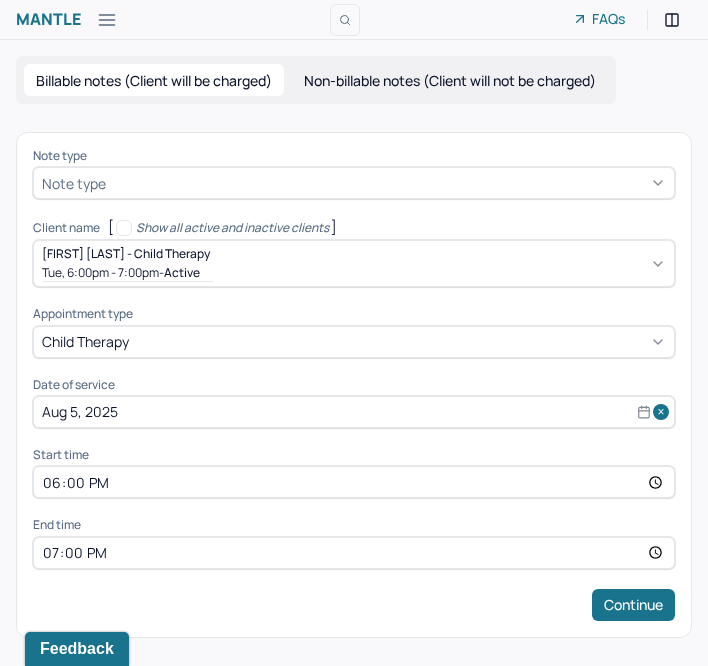 click on "Note type Note type Client name [ Show all active and inactive clients ] [FIRST] [LAST] - Child therapy Tue, 6:00pm - 7:00pm  -  active Appointment type child therapy Date of service Aug 5, 2025 Start time 18:00 End time 19:00 Continue" at bounding box center (354, 385) 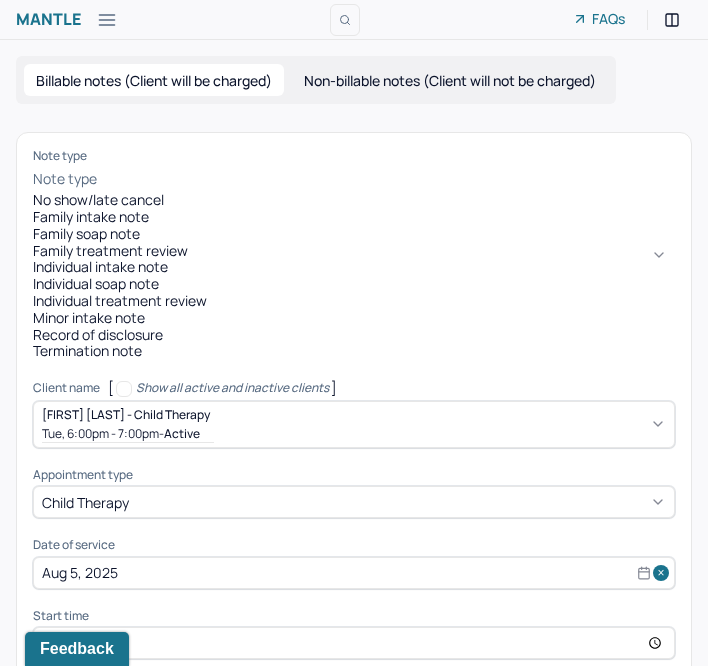 click at bounding box center [388, 179] 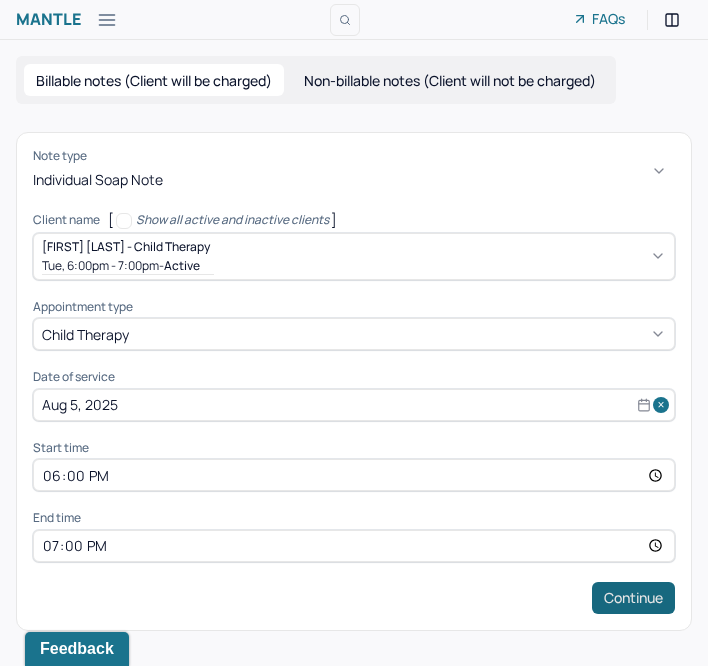 click on "Continue" at bounding box center [633, 598] 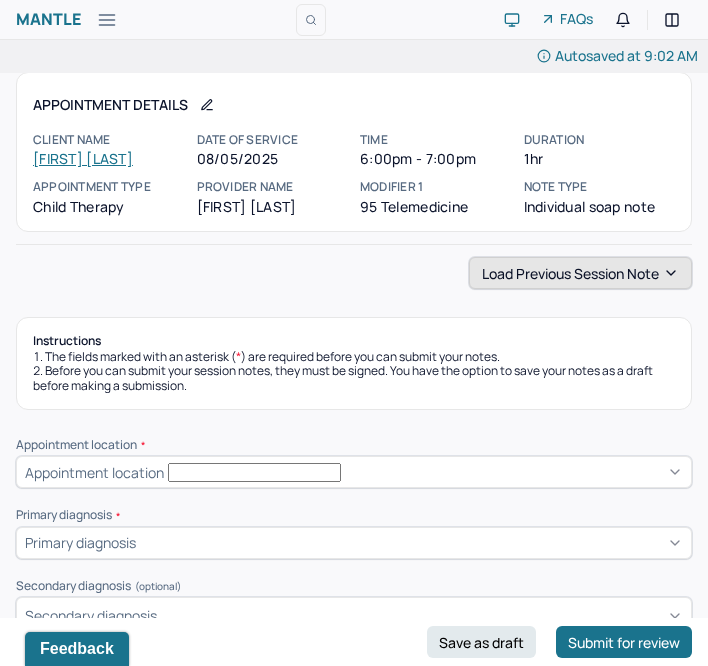 click on "Load previous session note" at bounding box center [580, 273] 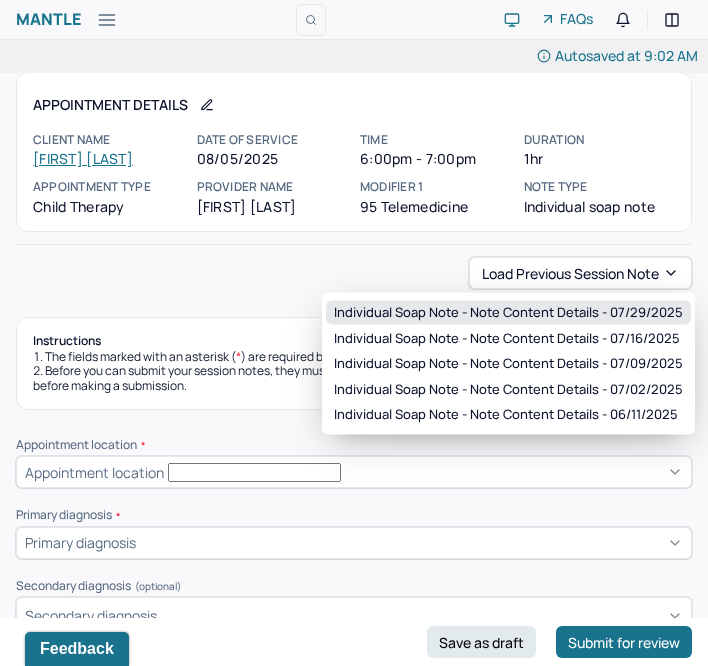 click on "Individual soap note   - Note content Details -   07/29/2025" at bounding box center [508, 313] 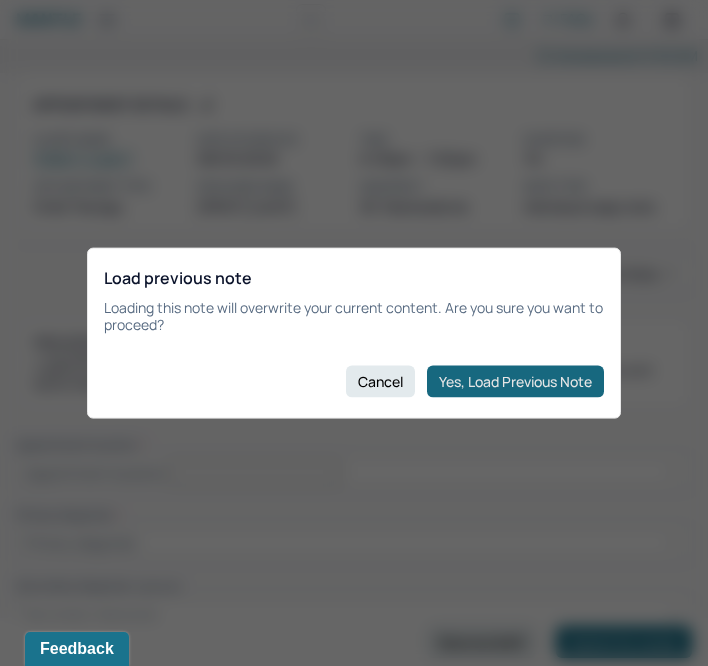 click on "Yes, Load Previous Note" at bounding box center [515, 381] 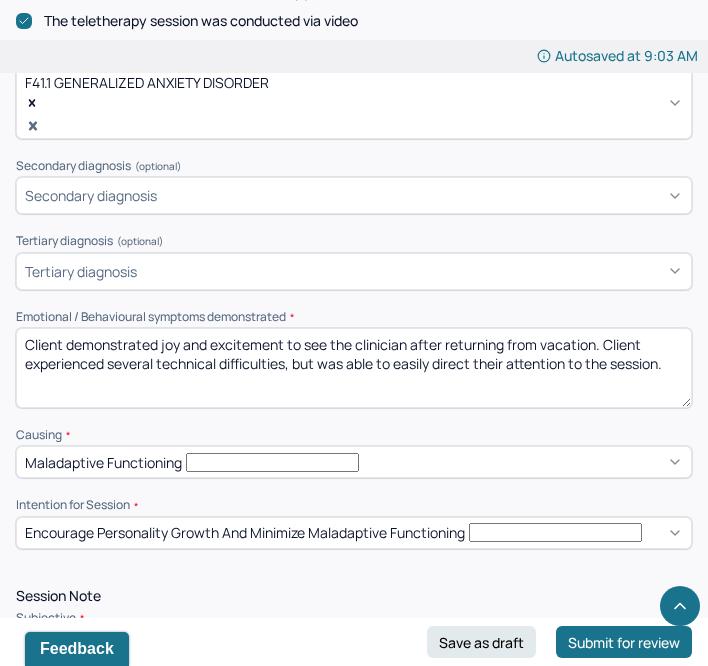 scroll, scrollTop: 912, scrollLeft: 0, axis: vertical 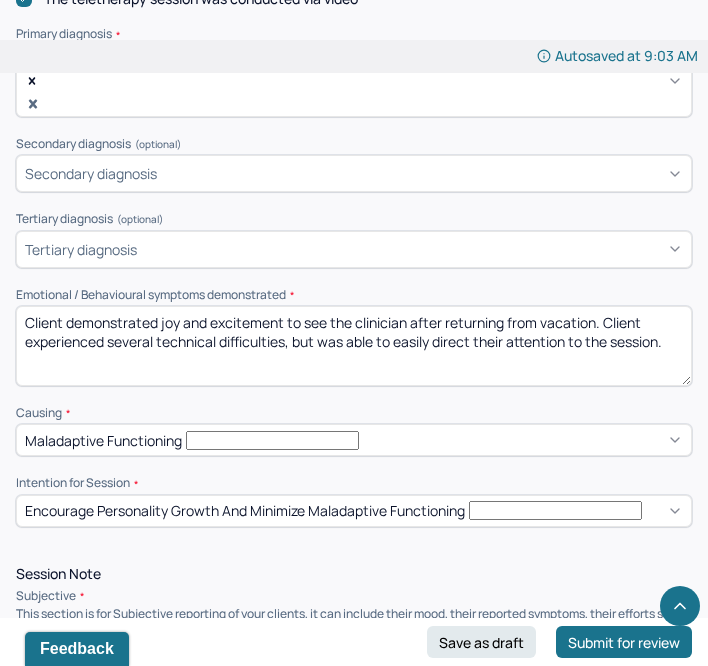 click on "Client demonstrated joy and excitement to see the clinician after returning from vacation. Client experienced several technical difficulties, but was able to easily direct their attention to the session." at bounding box center (354, 346) 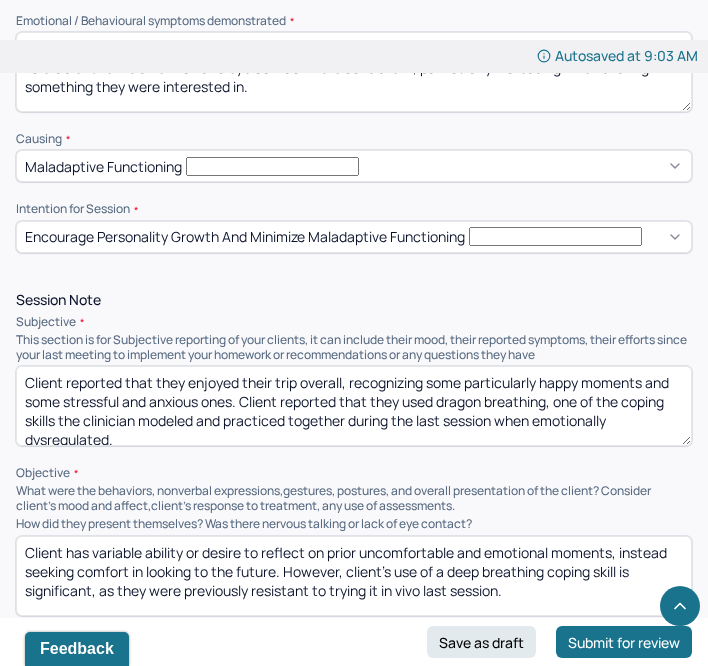 scroll, scrollTop: 1188, scrollLeft: 0, axis: vertical 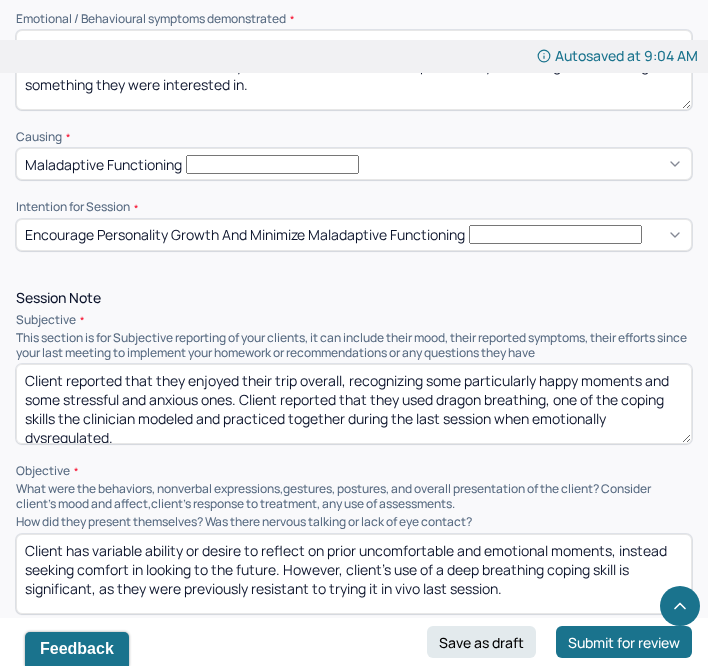 type on "Client endorsed feeling happy and joyful with their day at school and has found daily stressors tolerable. Client's attention and eye contact were consistent, particularly increasing when sharing something they were interested in." 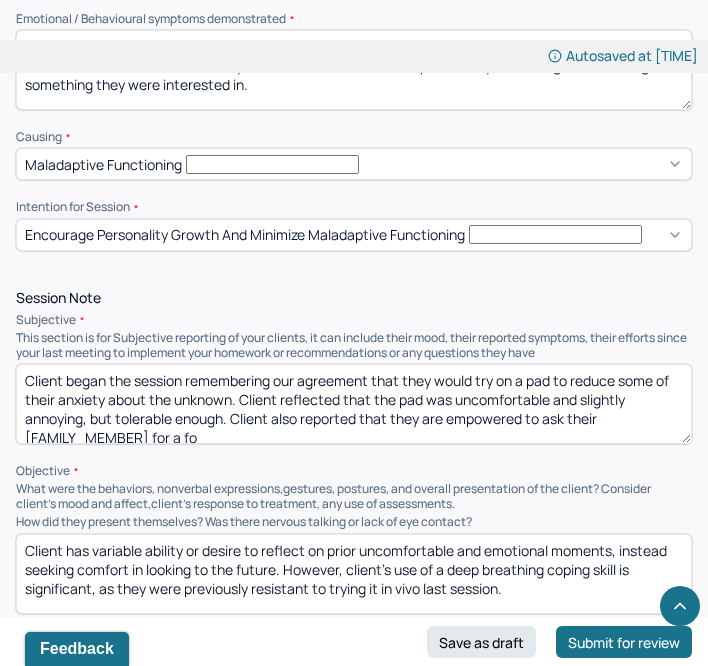 scroll, scrollTop: 3, scrollLeft: 0, axis: vertical 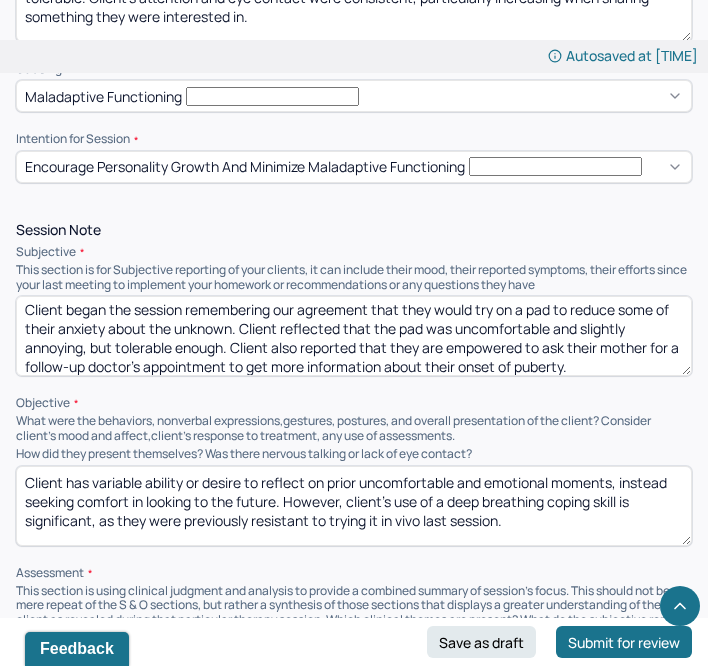 type on "Client began the session remembering our agreement that they would try on a pad to reduce some of their anxiety about the unknown. Client reflected that the pad was uncomfortable and slightly annoying, but tolerable enough. Client also reported that they are empowered to ask their mother for a follow-up doctor's appointment to get more information about their onset of puberty." 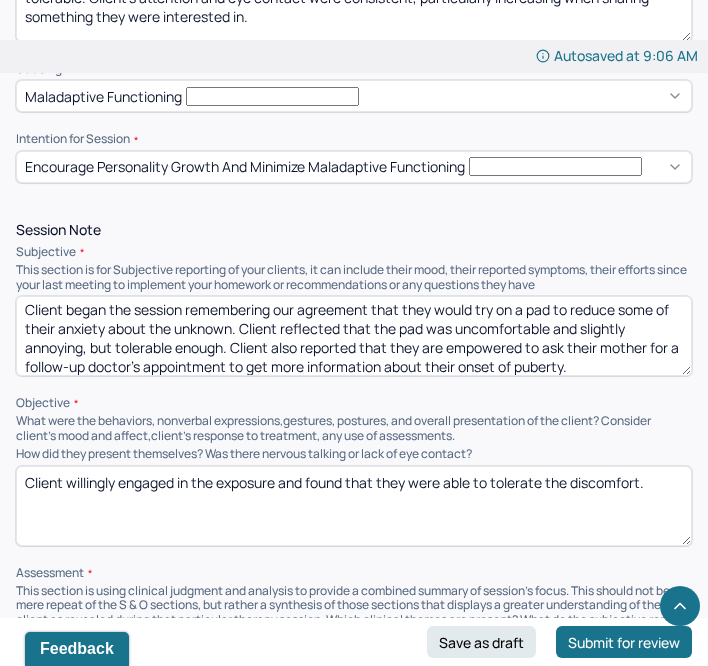 click on "Client willingly engaged in the exposure and found that they were able to tolerate the discomfort." at bounding box center (354, 506) 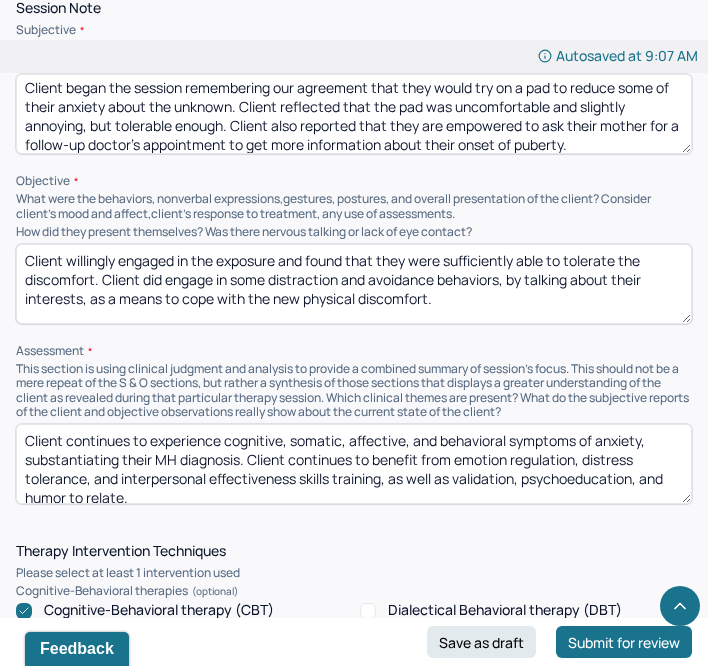 scroll, scrollTop: 1484, scrollLeft: 0, axis: vertical 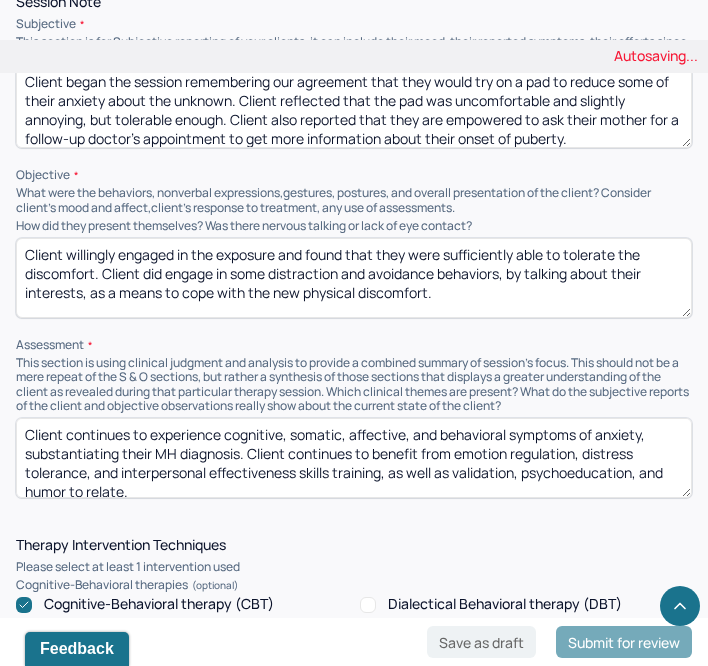 type on "Client willingly engaged in the exposure and found that they were sufficiently able to tolerate the discomfort. Client did engage in some distraction and avoidance behaviors, by talking about their interests, as a means to cope with the new physical discomfort." 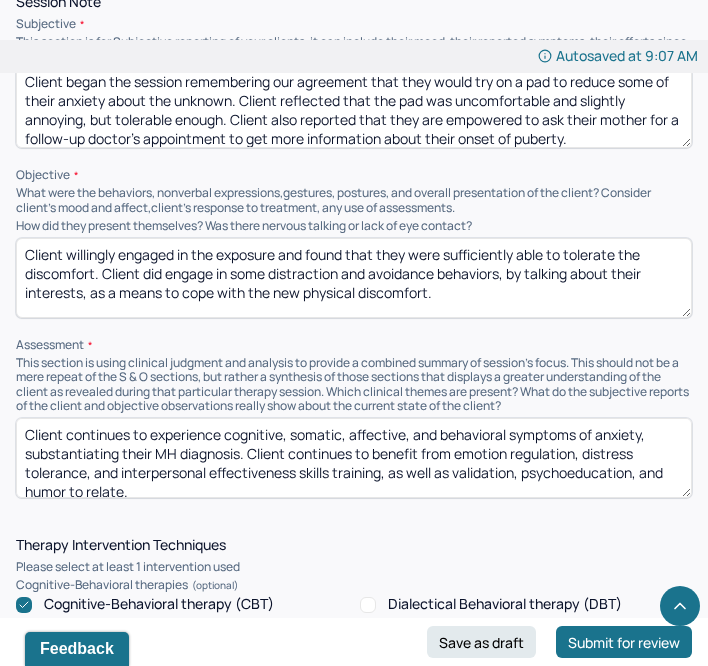 click on "Client continues to experience cognitive, somatic, affective, and behavioral symptoms of anxiety, substantiating their MH diagnosis. Client continues to benefit from emotion regulation, distress tolerance, and interpersonal effectiveness skills training, as well as validation, psychoeducation, and humor to relate." at bounding box center (354, 458) 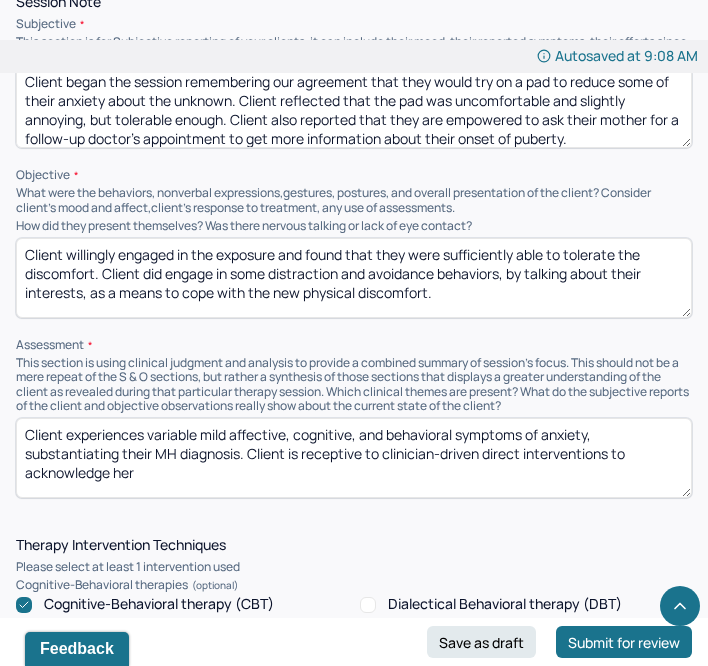 click on "Client experiences variable mild affective, cognitive, and behavioral symptoms of anxiety, substantiating their MH diagnosis. Client is receptive to clinician-driven direct interventions to cacknolwedge her" at bounding box center [354, 458] 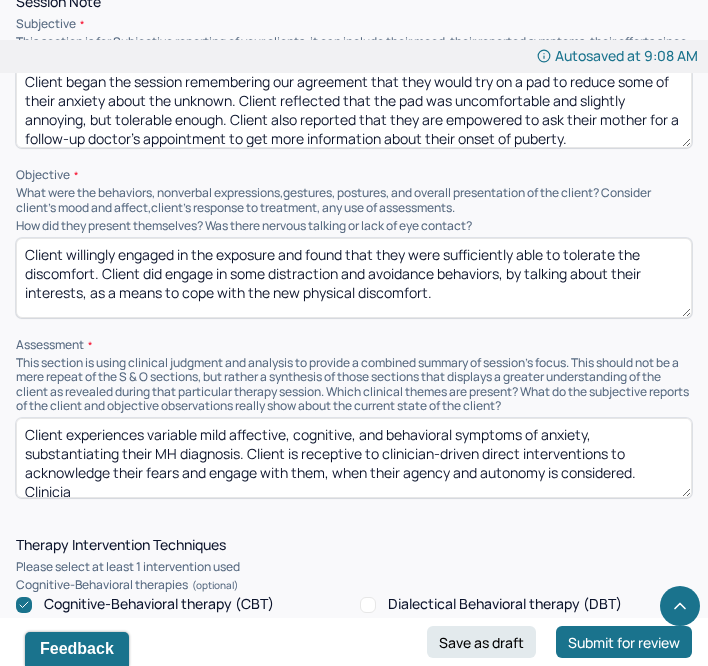 scroll, scrollTop: 3, scrollLeft: 0, axis: vertical 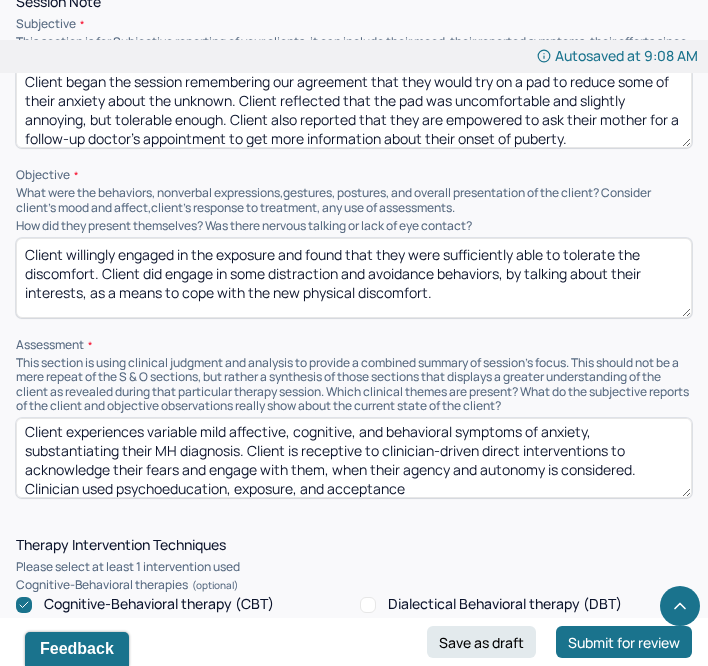 click on "Client experiences variable mild affective, cognitive, and behavioral symptoms of anxiety, substantiating their MH diagnosis. Client is receptive to clinician-driven direct interventions to acknowledge their fears and engage with them, when their agency and autonomy is considered. Clinician used psychoeducation, exposure, and acceptance" at bounding box center (354, 458) 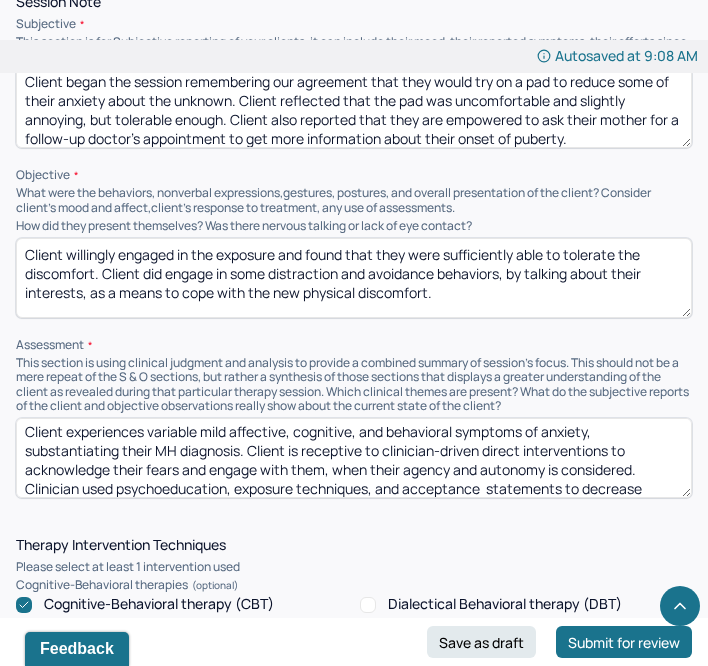 scroll, scrollTop: 22, scrollLeft: 0, axis: vertical 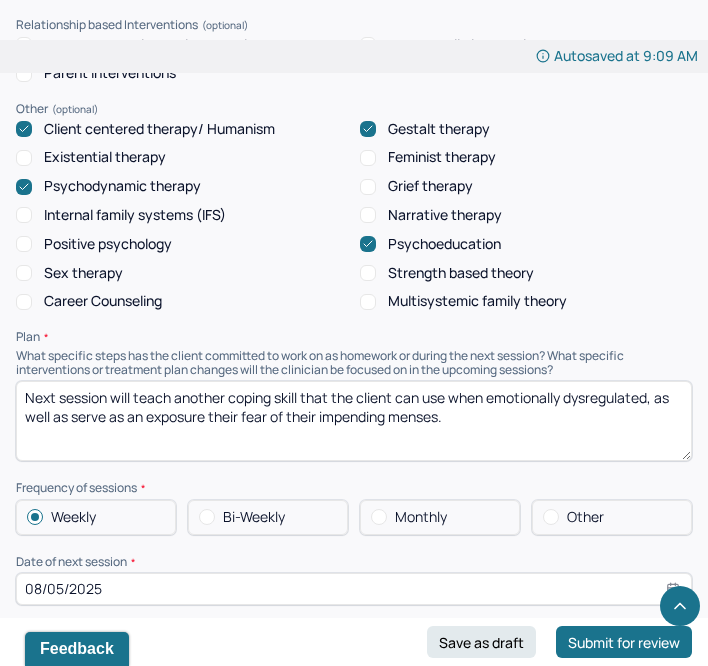 type on "Client experiences variable mild affective, cognitive, and behavioral symptoms of anxiety, substantiating their MH diagnosis. Client is receptive to clinician-driven direct interventions to acknowledge their fears and engage with them, when their agency and autonomy is considered. Clinician used psychoeducation, exposure techniques, and acceptance  statements to decrease anxiety symptom intensity, duration, and frequency." 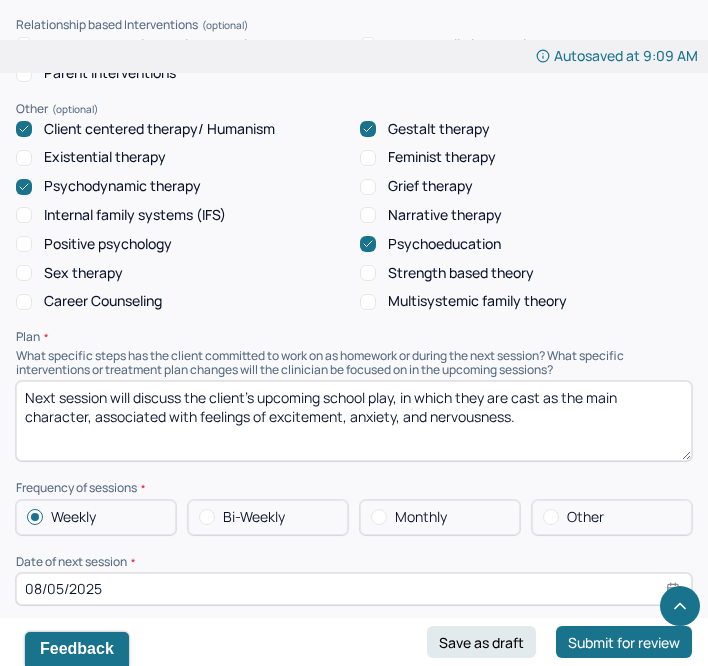 type on "Next session will discuss the client's upcoming school play, in which they are cast as the main character, associated with feelings of excitement, anxiety, and nervousness." 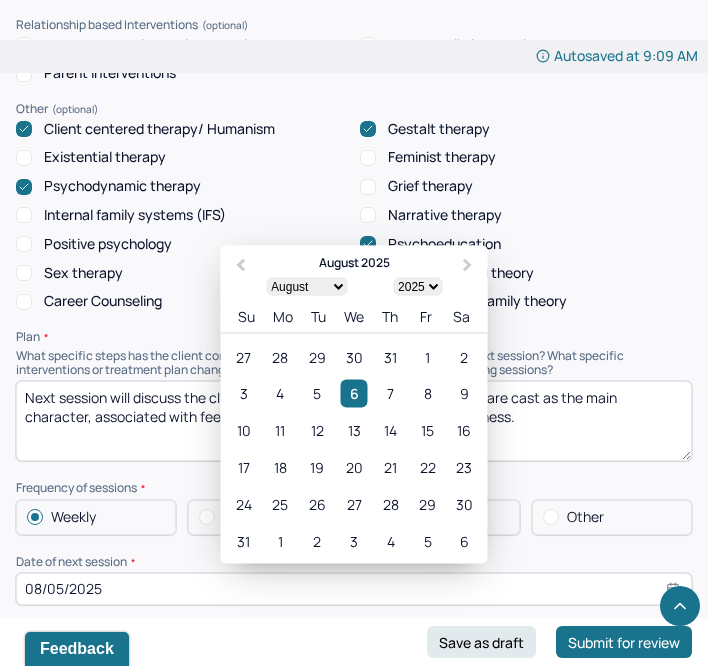 click on "12" at bounding box center [317, 430] 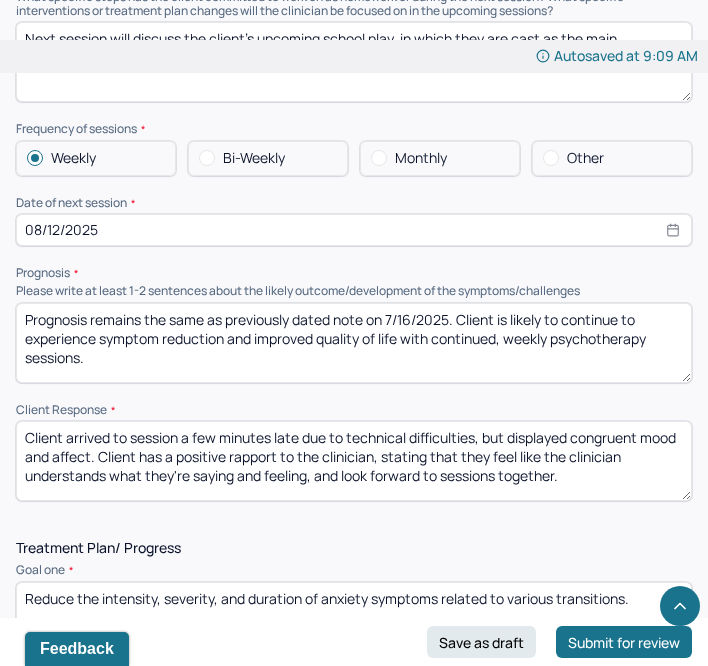 scroll, scrollTop: 2586, scrollLeft: 0, axis: vertical 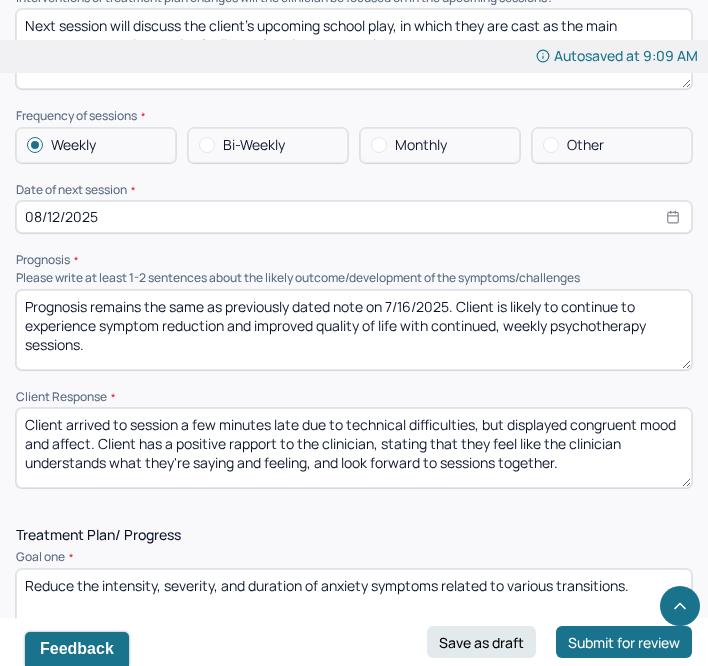 click on "Prognosis remains the same as previously dated note on 7/16/2025. Client is likely to continue to experience symptom reduction and improved quality of life with continued, weekly psychotherapy sessions." at bounding box center [354, 330] 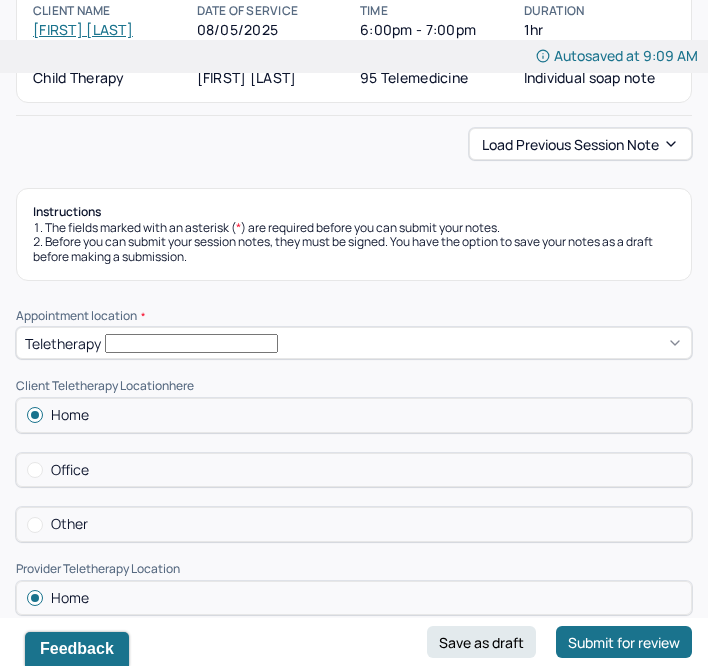 scroll, scrollTop: 0, scrollLeft: 0, axis: both 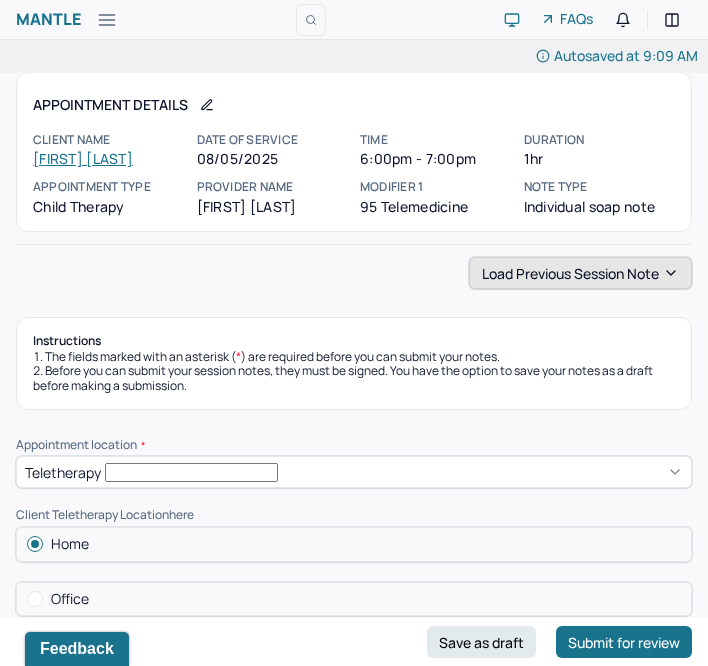 type on "Prognosis remains the same as previously dated note on 7/29/2025. Client is likely to continue to experience symptom reduction and improved quality of life with continued, weekly psychotherapy sessions." 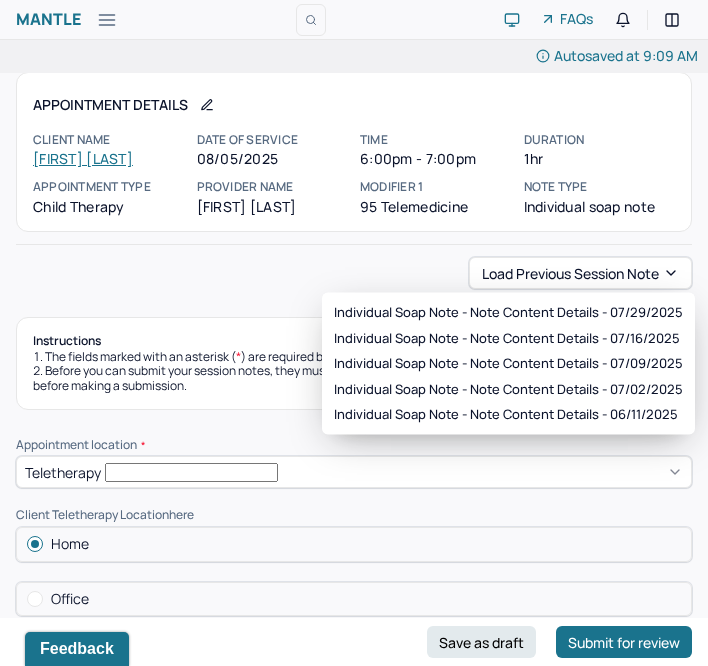 click on "Load previous session note" at bounding box center [354, 273] 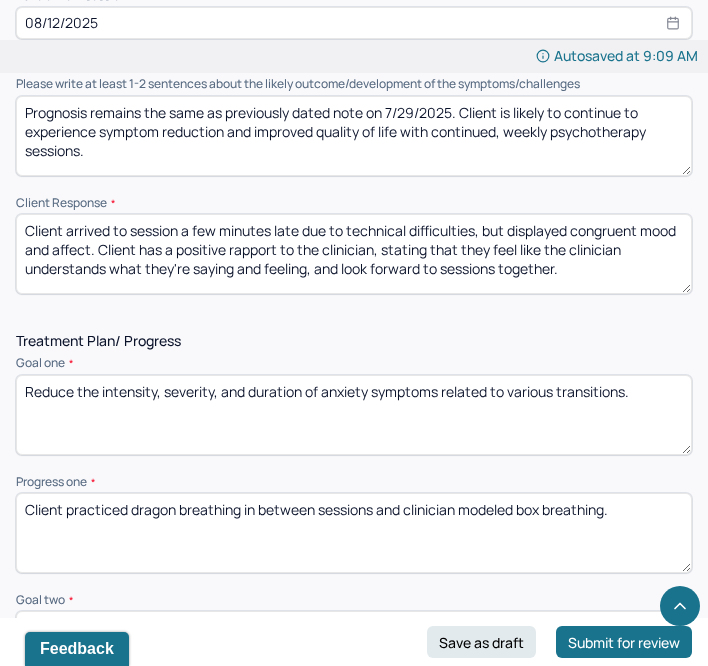 click on "Client arrived to session a few minutes late due to technical difficulties, but displayed congruent mood and affect. Client has a positive rapport to the clinician, stating that they feel like the clinician understands what they're saying and feeling, and look forward to sessions together." at bounding box center [354, 254] 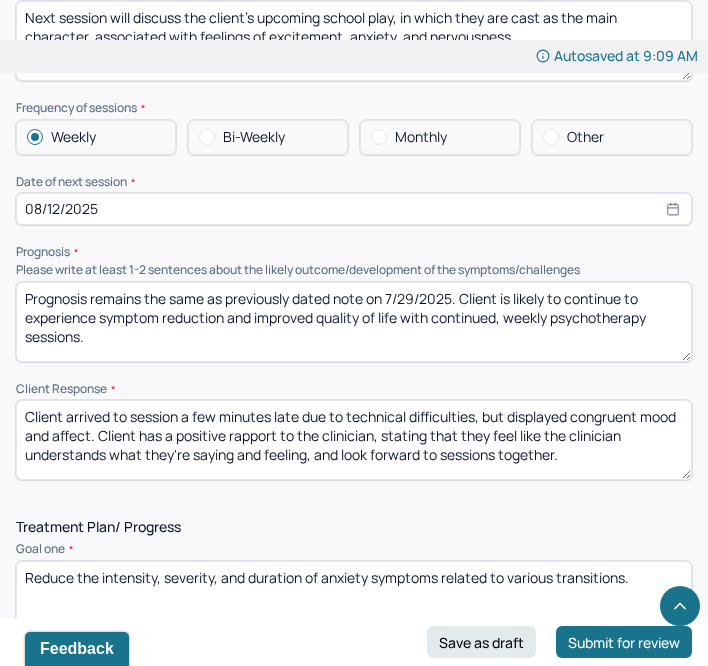 scroll, scrollTop: 2589, scrollLeft: 0, axis: vertical 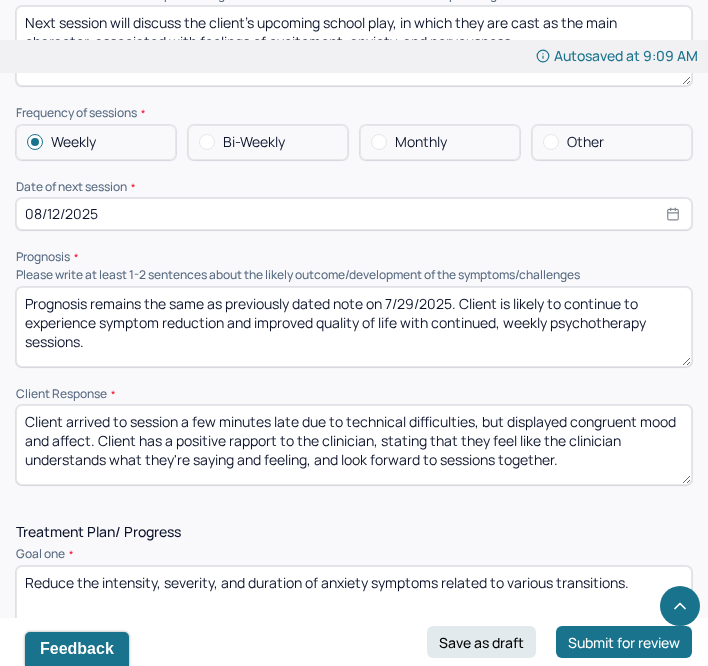 click on "Client arrived to session a few minutes late due to technical difficulties, but displayed congruent mood and affect. Client has a positive rapport to the clinician, stating that they feel like the clinician understands what they're saying and feeling, and look forward to sessions together." at bounding box center (354, 445) 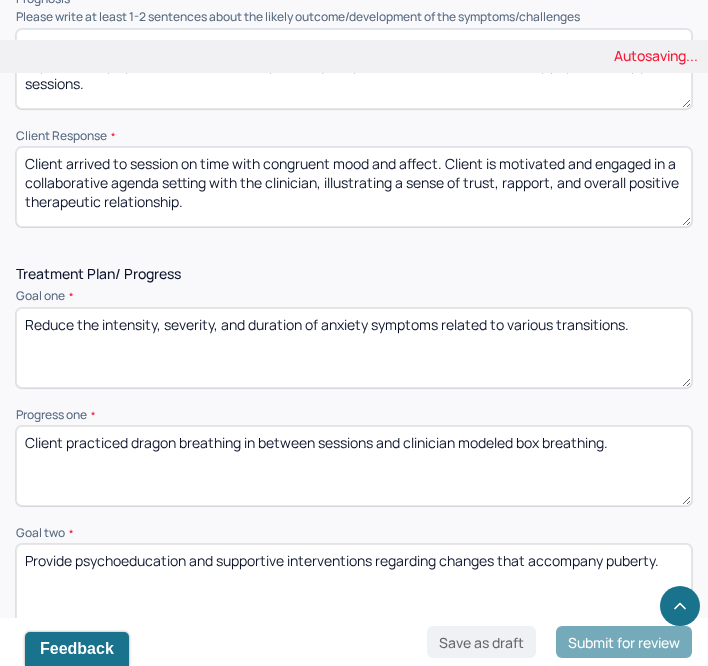scroll, scrollTop: 2851, scrollLeft: 0, axis: vertical 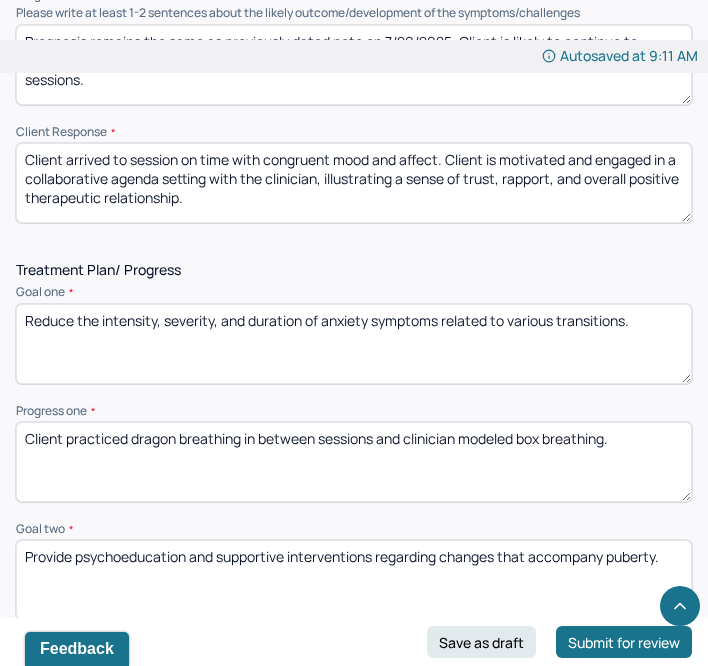 type on "Client arrived to session on time with congruent mood and affect. Client is motivated and engaged in a collaborative agenda setting with the clinician, illustrating a sense of trust, rapport, and overall positive therapeutic relationship." 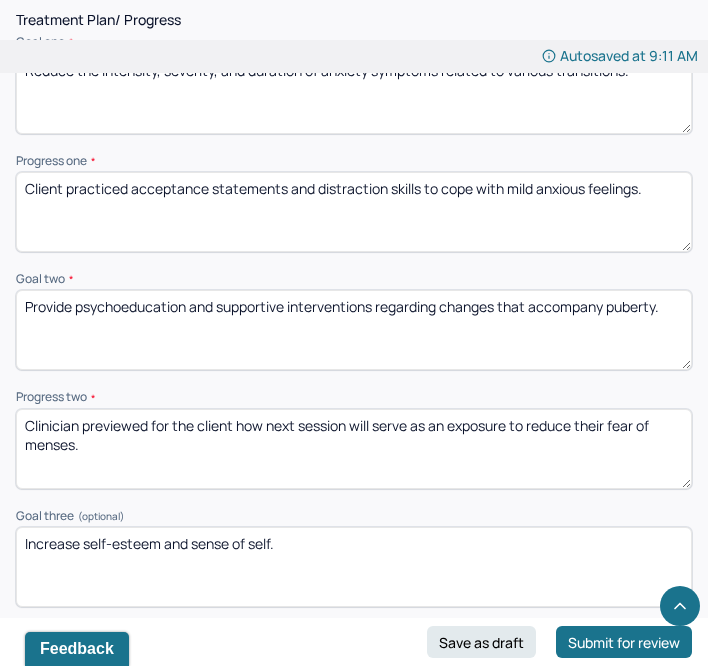 scroll, scrollTop: 3103, scrollLeft: 0, axis: vertical 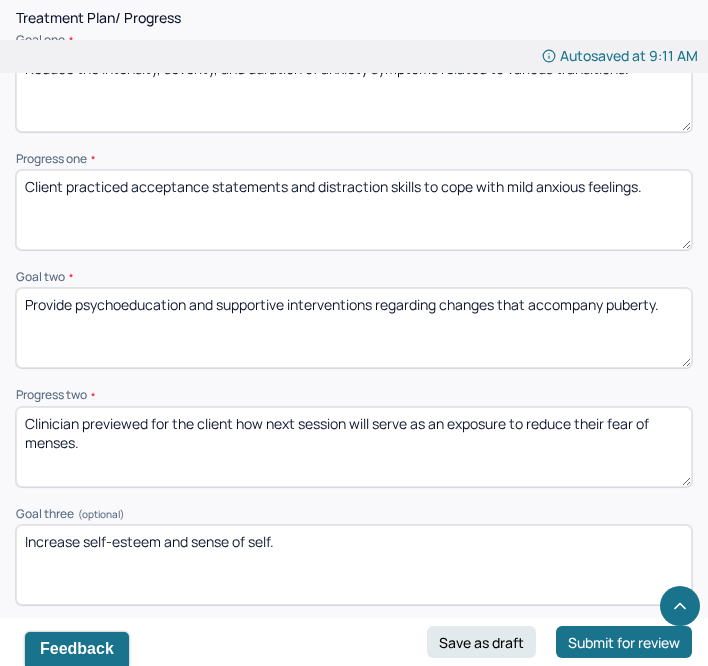 type on "Client practiced acceptance statements and distraction skills to cope with mild anxious feelings." 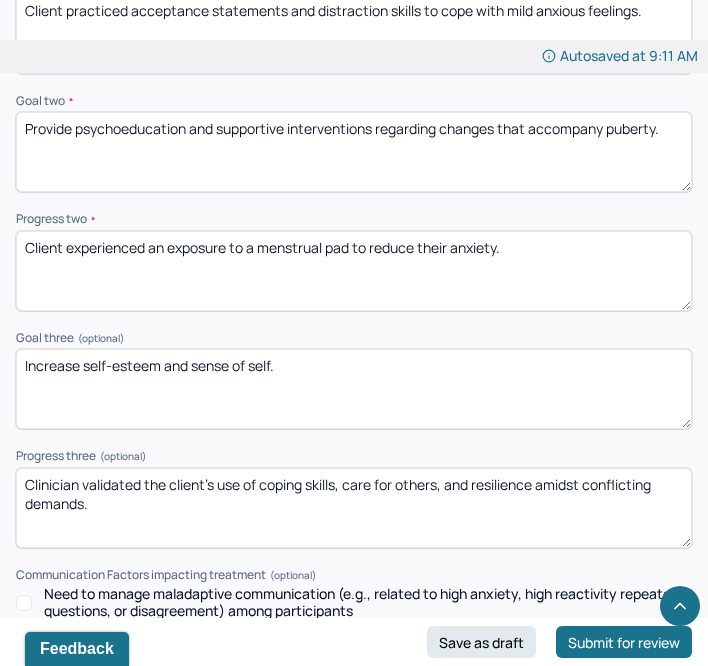 scroll, scrollTop: 3282, scrollLeft: 0, axis: vertical 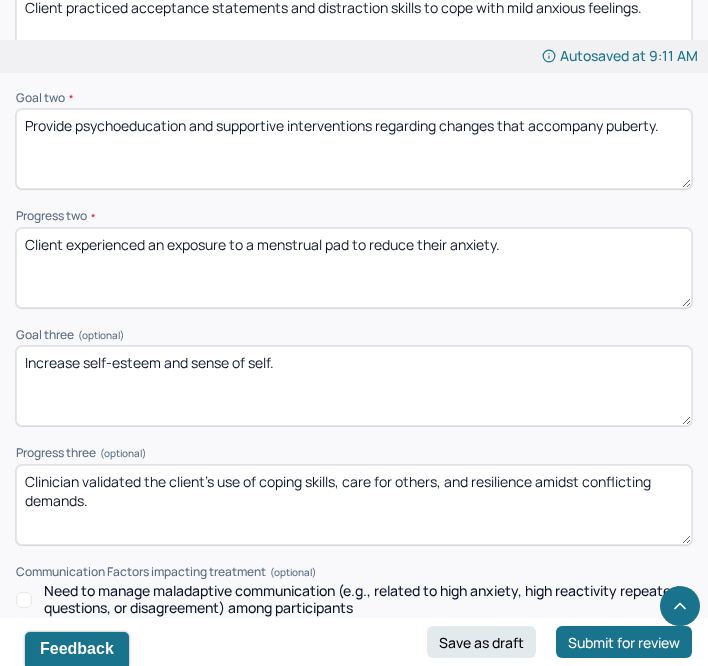 type on "Client experienced an exposure to a menstrual pad to reduce their anxiety." 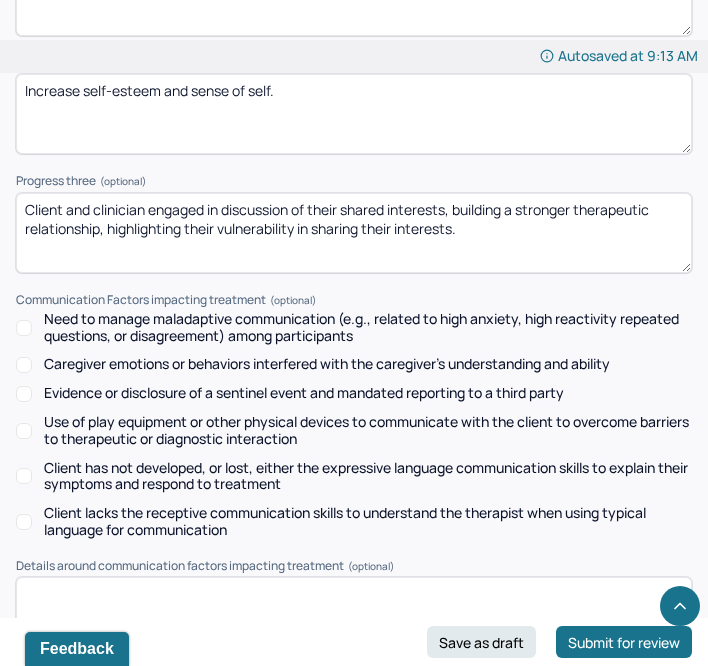 scroll, scrollTop: 3700, scrollLeft: 0, axis: vertical 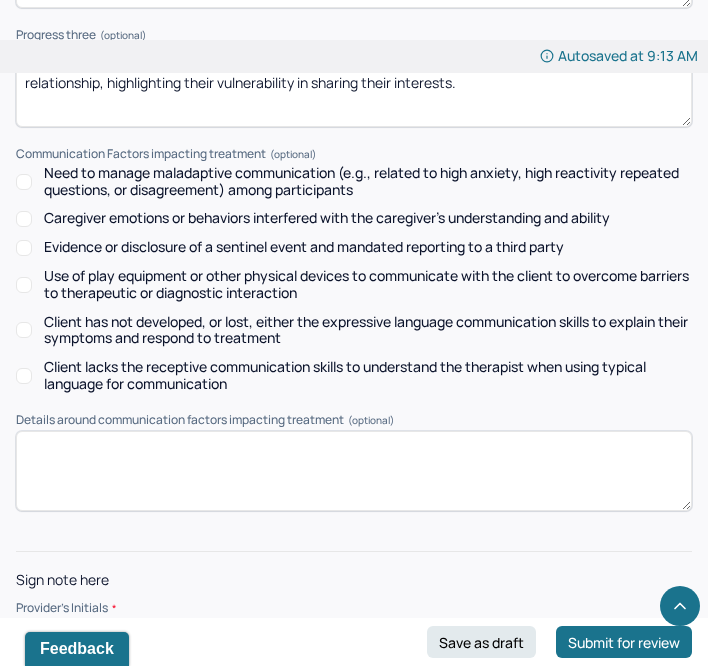 type on "Client and clinician engaged in discussion of their shared interests, building a stronger therapeutic relationship, highlighting their vulnerability in sharing their interests." 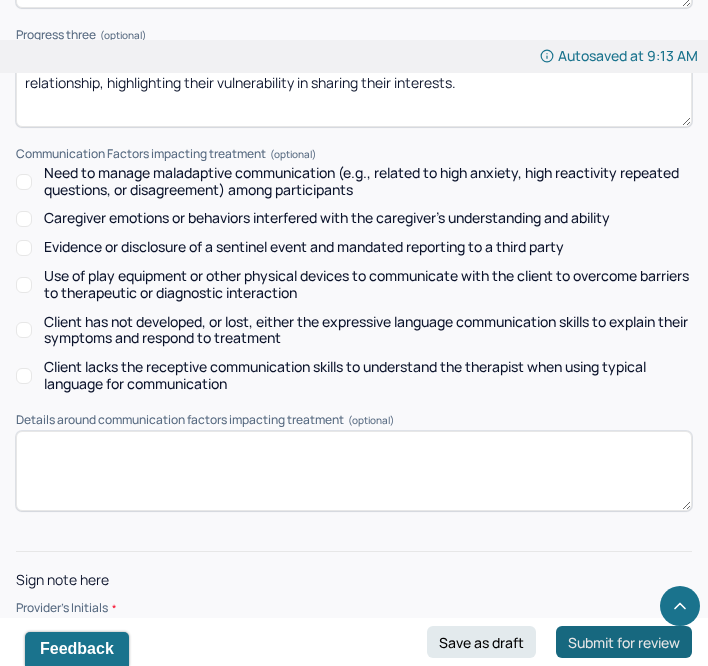 click on "Submit for review" at bounding box center [624, 642] 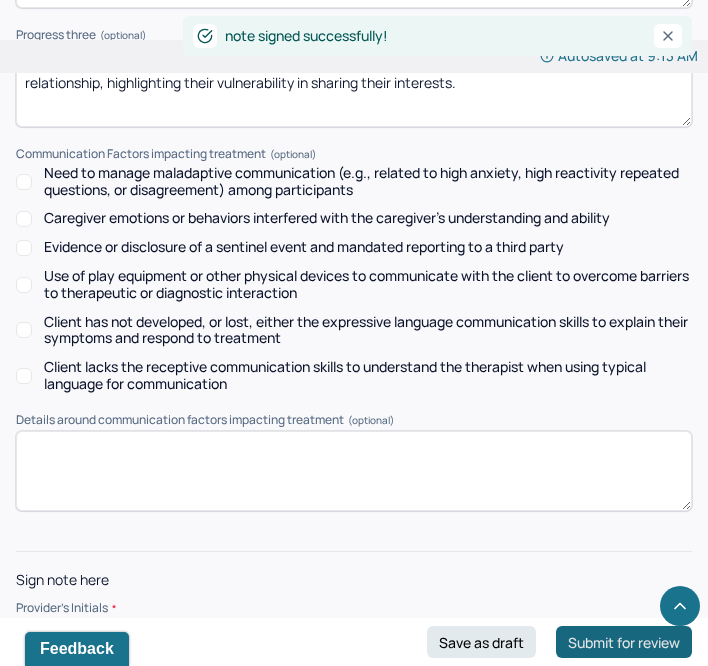 scroll, scrollTop: 0, scrollLeft: 0, axis: both 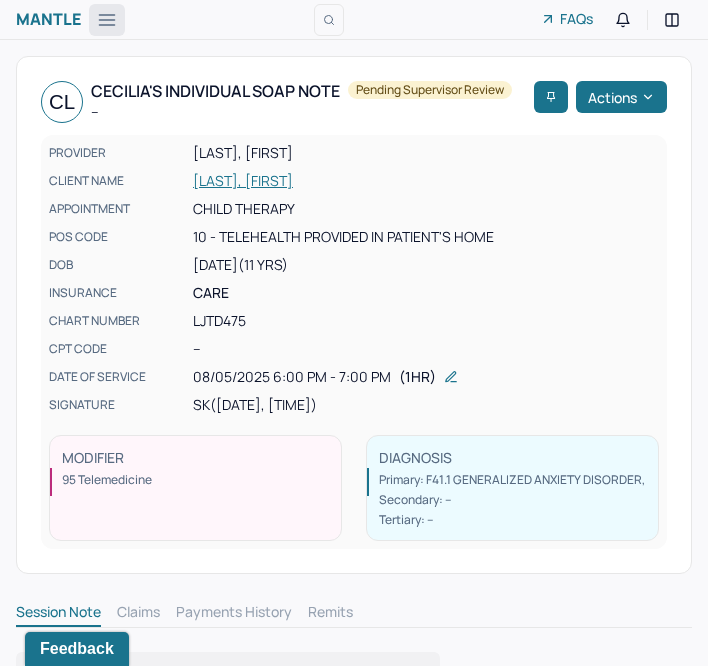 click 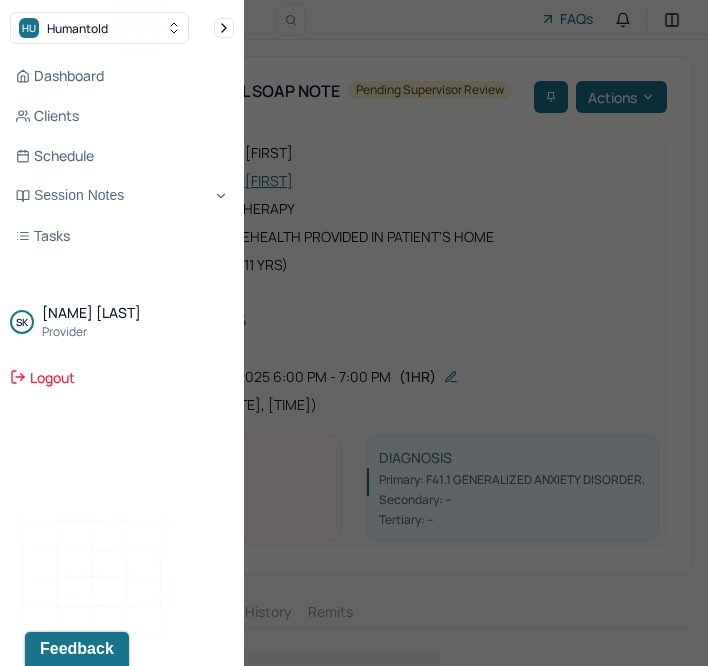 click on "Humantold" at bounding box center (77, 28) 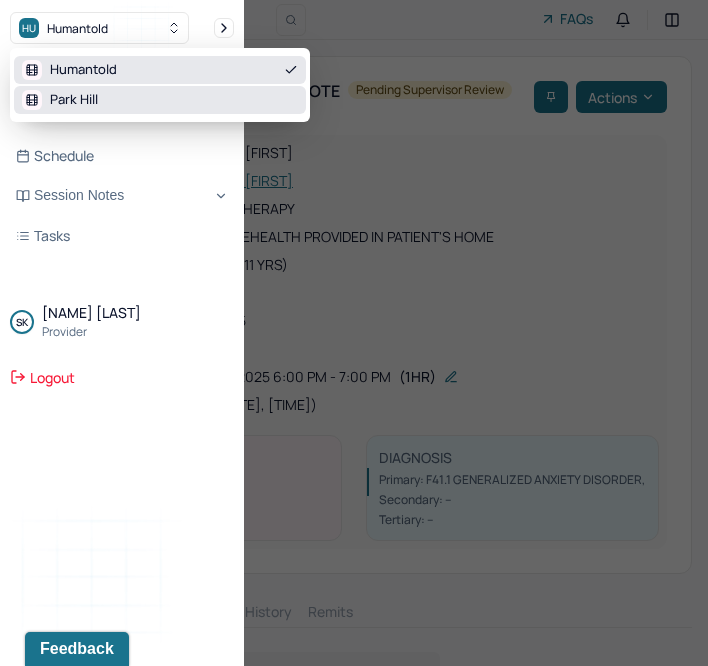 click on "Park Hill" at bounding box center (74, 100) 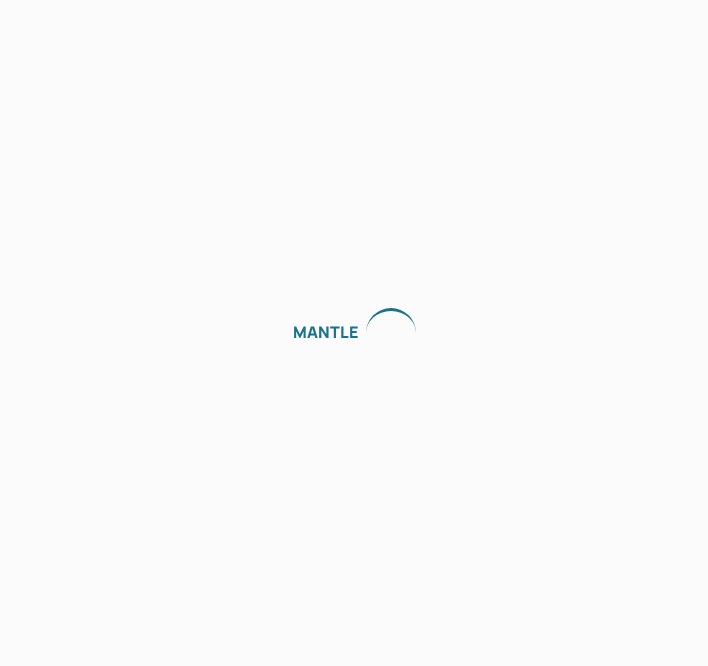 scroll, scrollTop: 0, scrollLeft: 0, axis: both 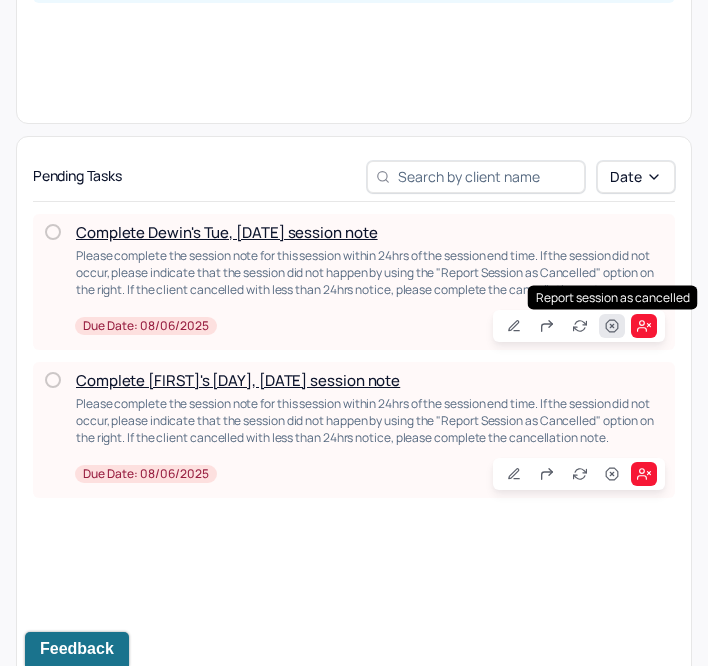 click 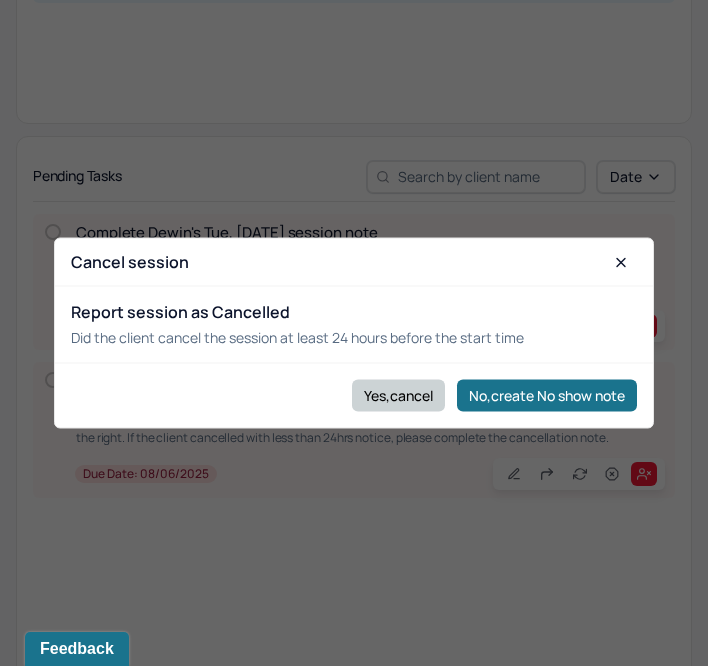 click on "Yes,cancel" at bounding box center (398, 395) 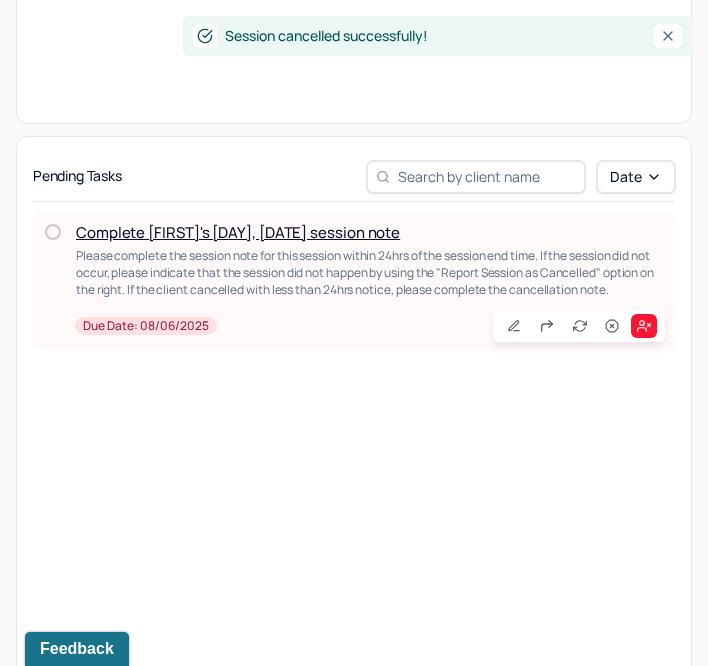 click on "Complete [FIRST] [LAST]'s Tue, [DATE] session note Please complete the session note for this session within 24hrs of the session end time. If the session did not occur, please indicate that the session did not happen by using the "Report Session as Cancelled" option on the right. If the client cancelled with less than 24hrs notice, please complete the cancellation note. Due date: [DATE]" at bounding box center (370, 282) 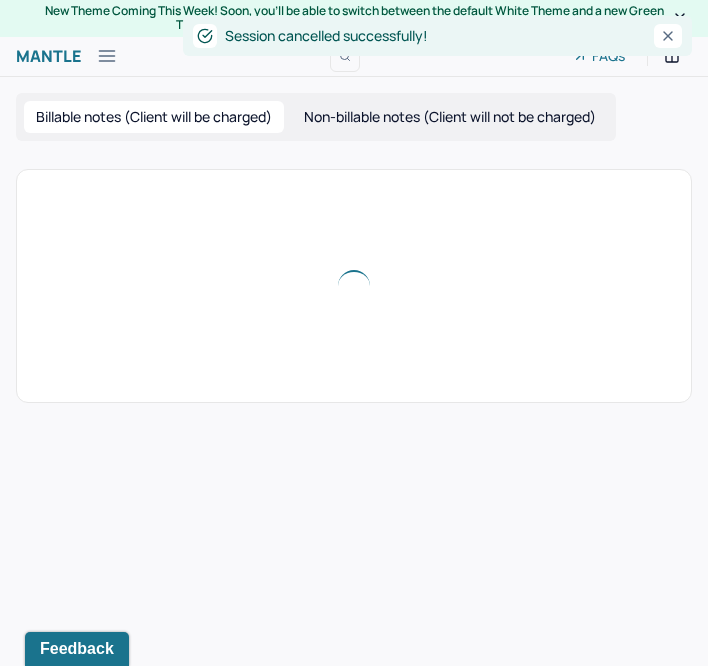scroll, scrollTop: 0, scrollLeft: 0, axis: both 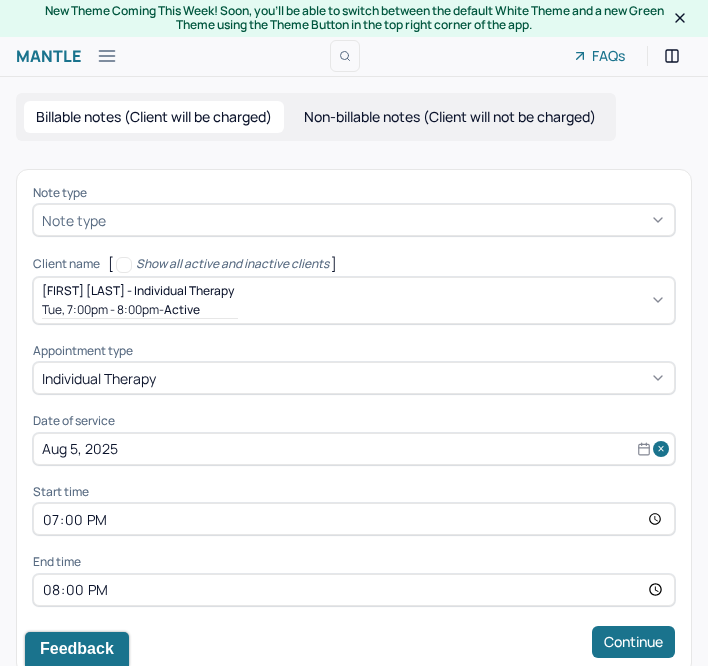 click at bounding box center [388, 220] 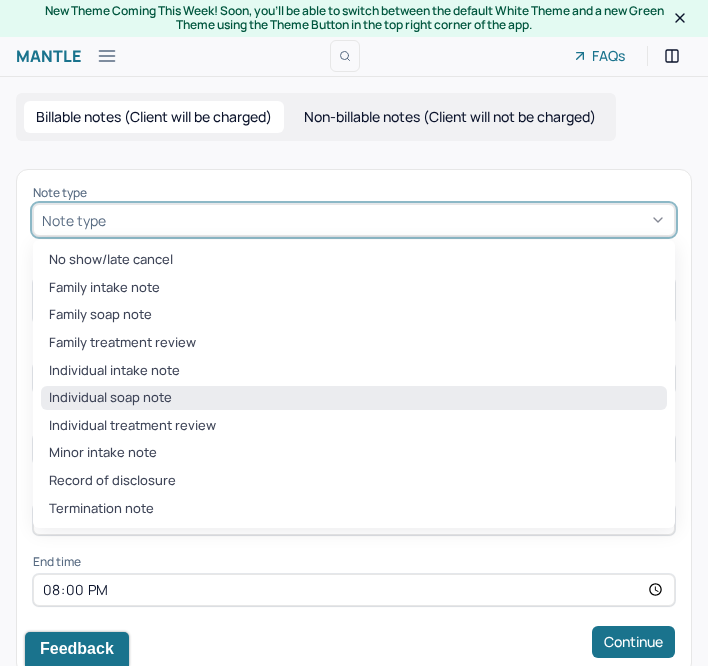 click on "Individual soap note" at bounding box center [354, 398] 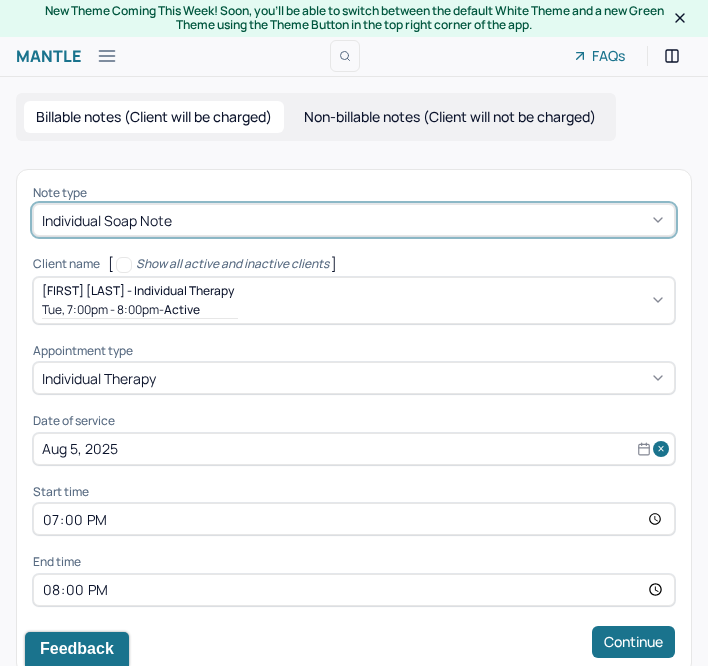 scroll, scrollTop: 21, scrollLeft: 0, axis: vertical 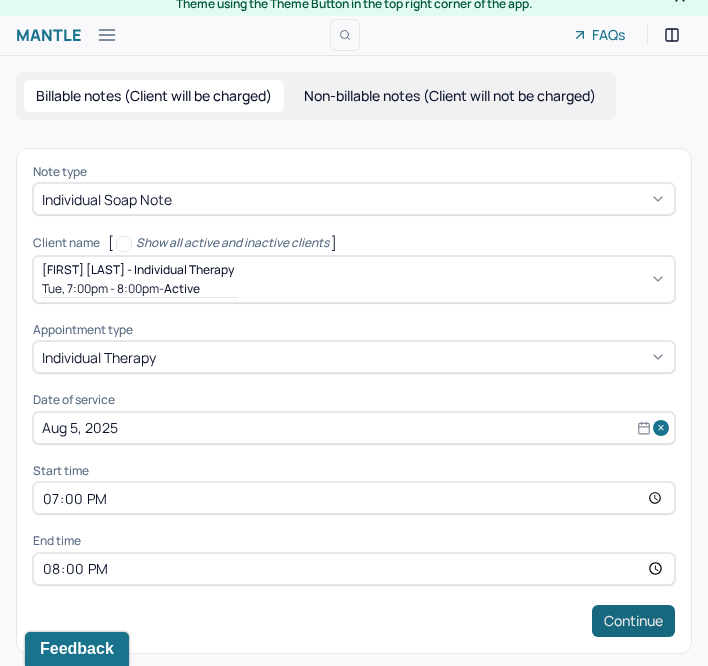 click on "Continue" at bounding box center [633, 621] 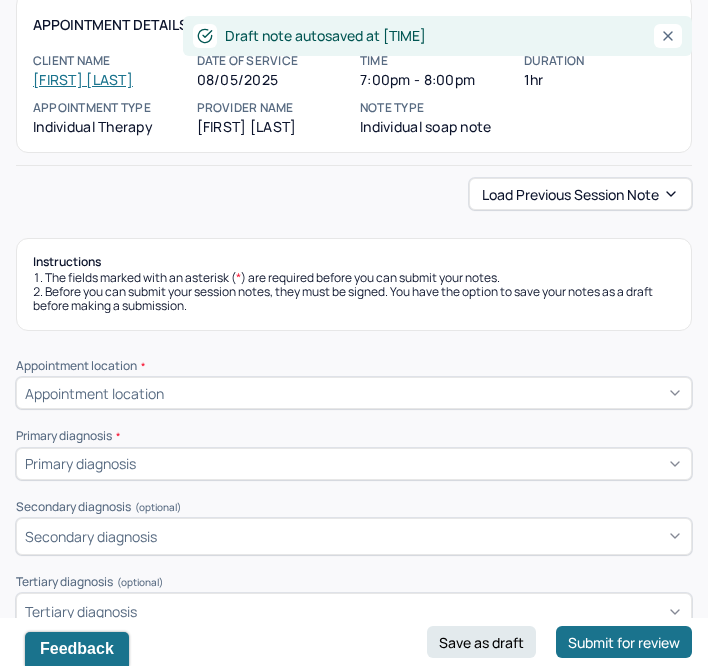 scroll, scrollTop: 151, scrollLeft: 0, axis: vertical 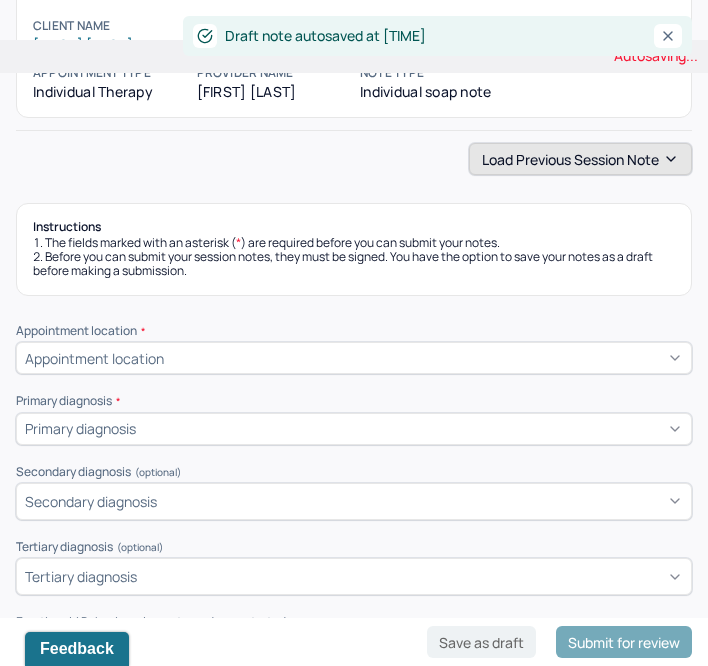click on "Load previous session note" at bounding box center [580, 159] 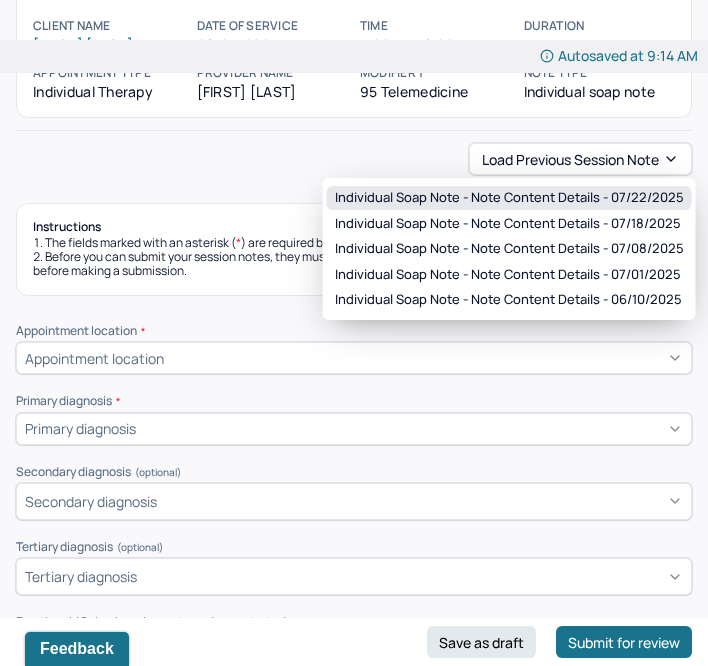 click on "Individual soap note   - Note content Details -   07/22/2025" at bounding box center (509, 198) 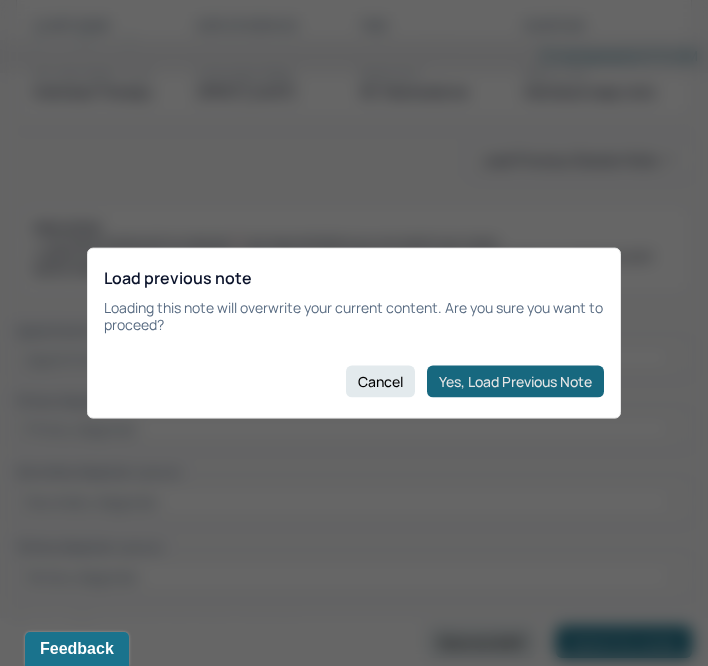 click on "Yes, Load Previous Note" at bounding box center (515, 381) 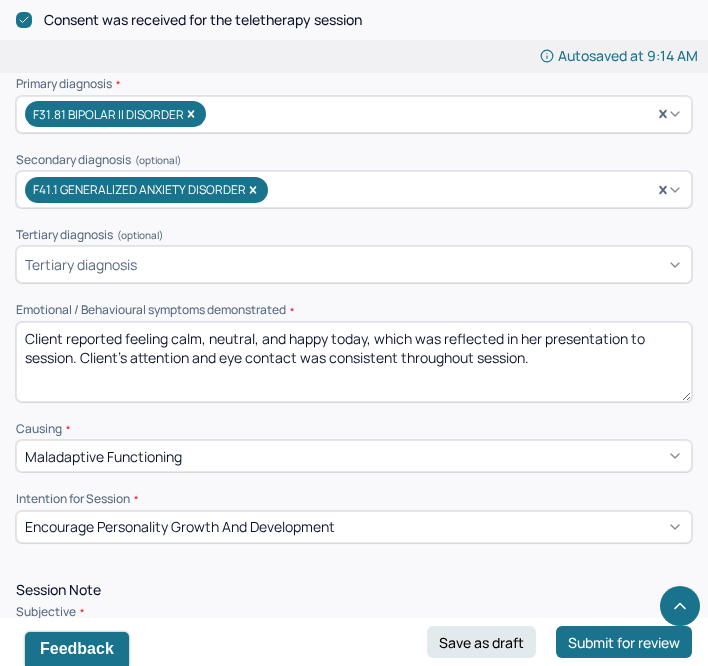 scroll, scrollTop: 916, scrollLeft: 0, axis: vertical 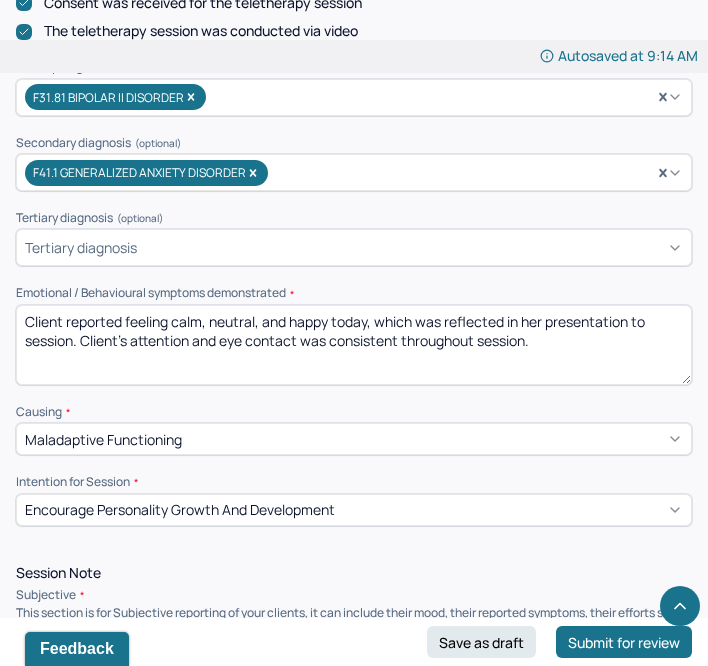 click on "Client reported feeling calm, neutral, and happy today, which was reflected in her presentation to session. Client's attention and eye contact was consistent throughout session." at bounding box center [354, 345] 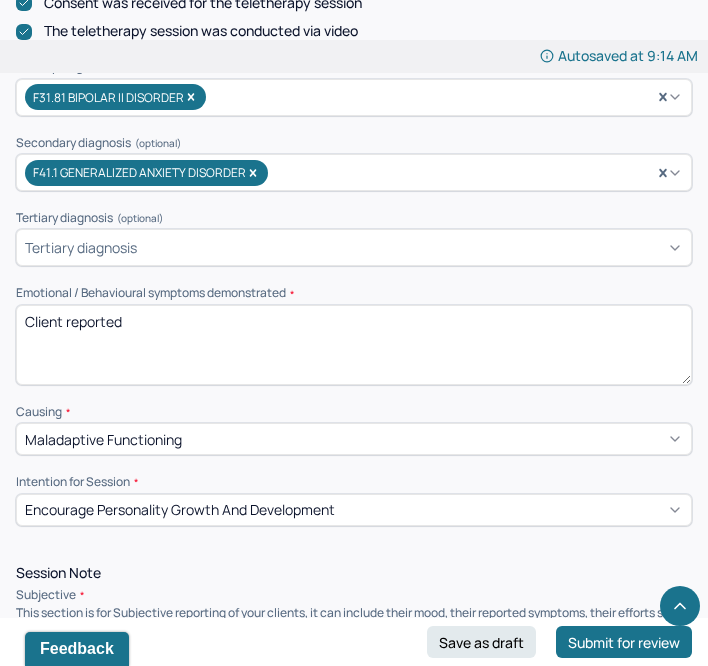 click on "Client reported" at bounding box center (354, 345) 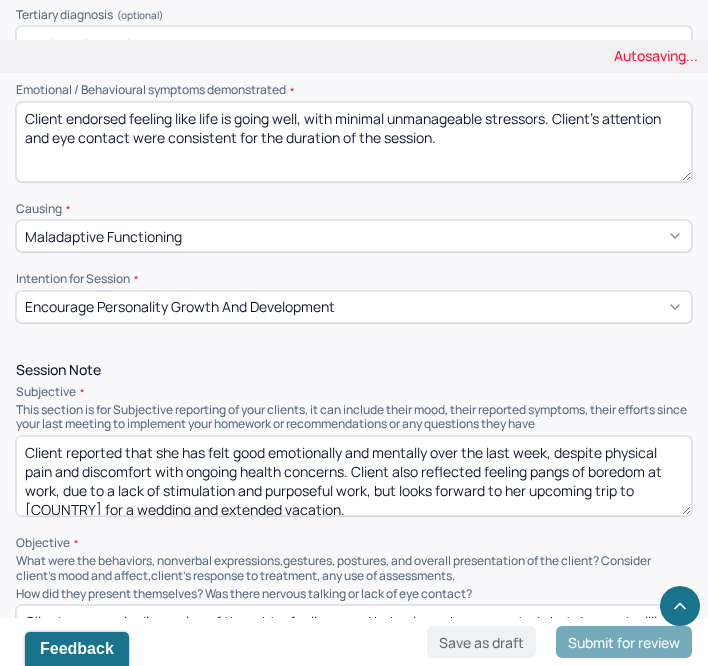 scroll, scrollTop: 1120, scrollLeft: 0, axis: vertical 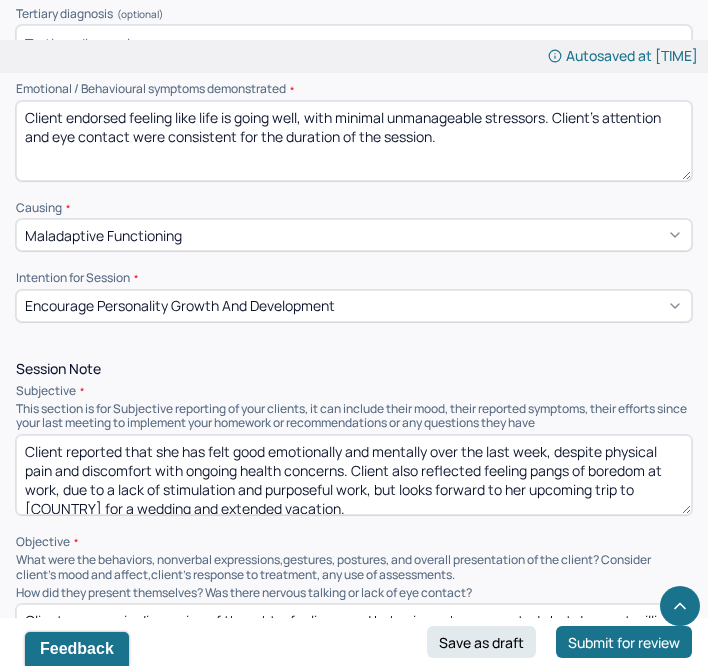 type on "Client endorsed feeling like life is going well, with minimal unmanageable stressors. Client's attention and eye contact were consistent for the duration of the session." 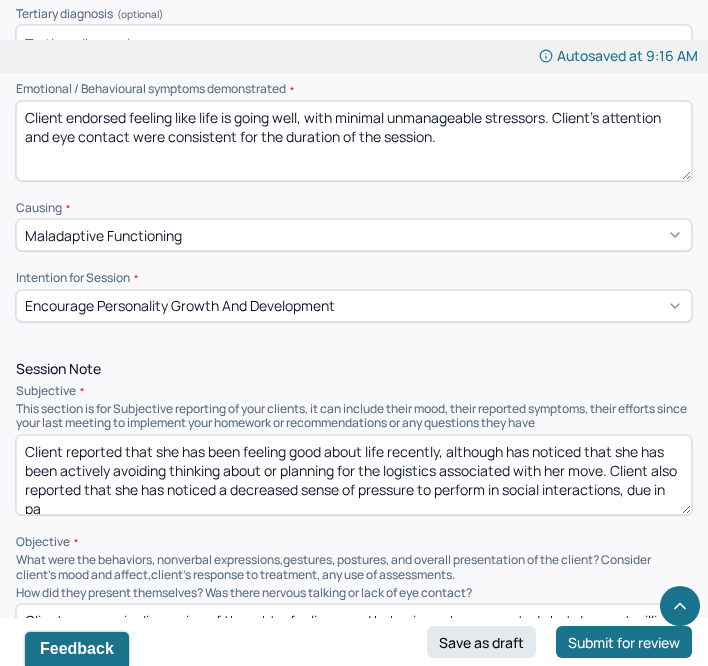 scroll, scrollTop: 3, scrollLeft: 0, axis: vertical 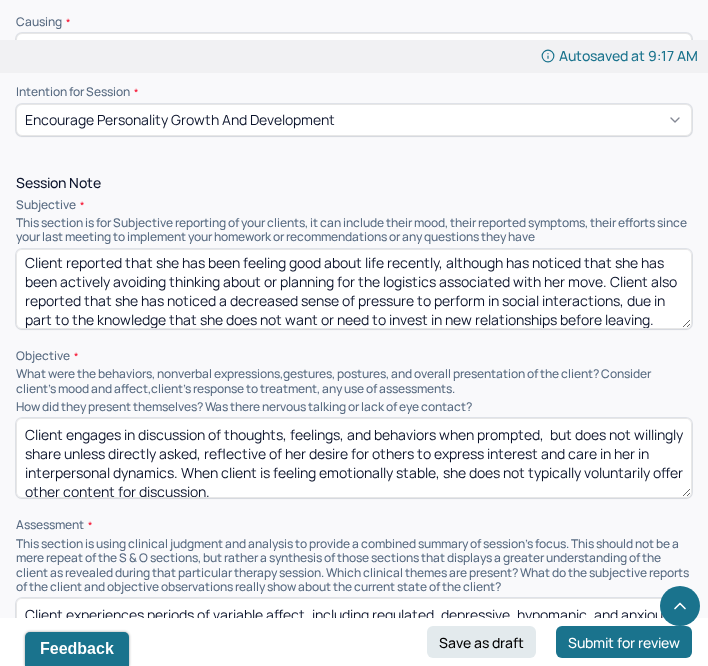 type on "Client reported that she has been feeling good about life recently, although has noticed that she has been actively avoiding thinking about or planning for the logistics associated with her move. Client also reported that she has noticed a decreased sense of pressure to perform in social interactions, due in part to the knowledge that she does not want or need to invest in new relationships before leaving." 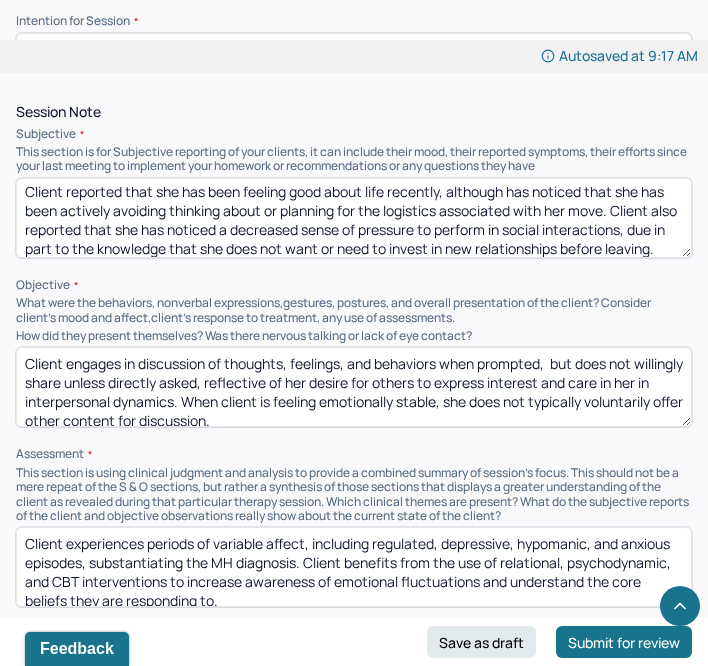 scroll, scrollTop: 1389, scrollLeft: 0, axis: vertical 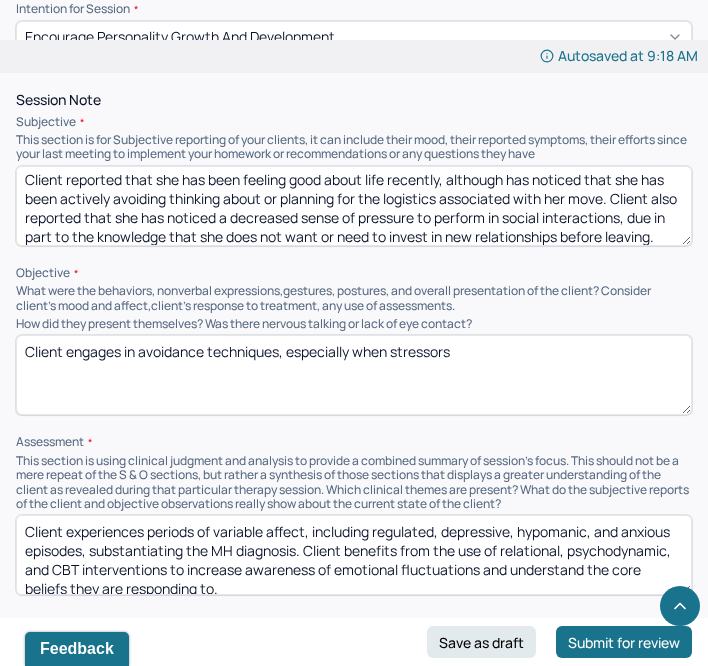 drag, startPoint x: 288, startPoint y: 343, endPoint x: 476, endPoint y: 343, distance: 188 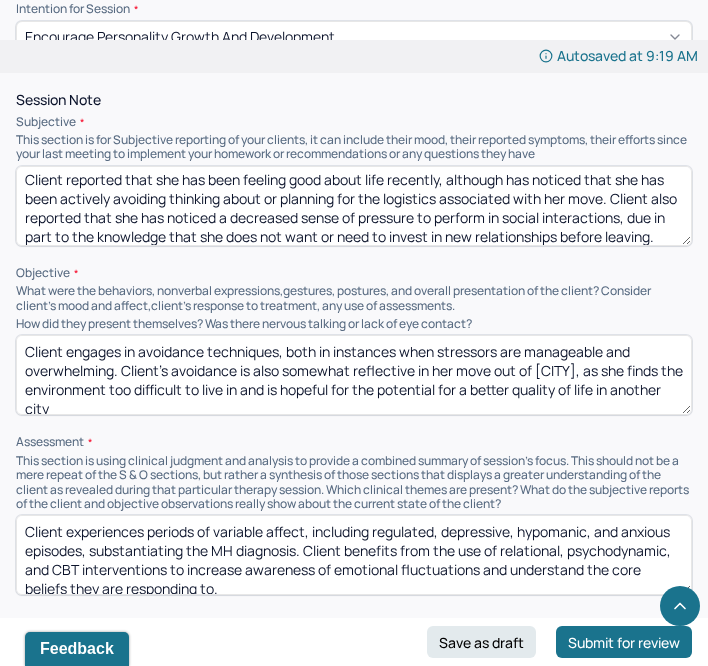 scroll, scrollTop: 3, scrollLeft: 0, axis: vertical 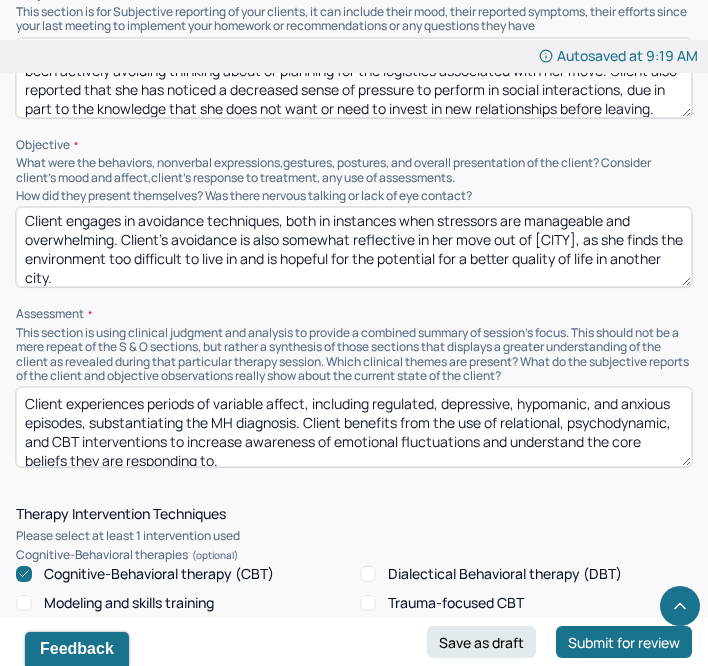 type on "Client engages in avoidance techniques, both in instances when stressors are manageable and overwhelming. Client's avoidance is also somewhat reflective in her move out of NYC, as she finds the environment too difficult to live in and is hopeful for the potential for a better quality of life in another city." 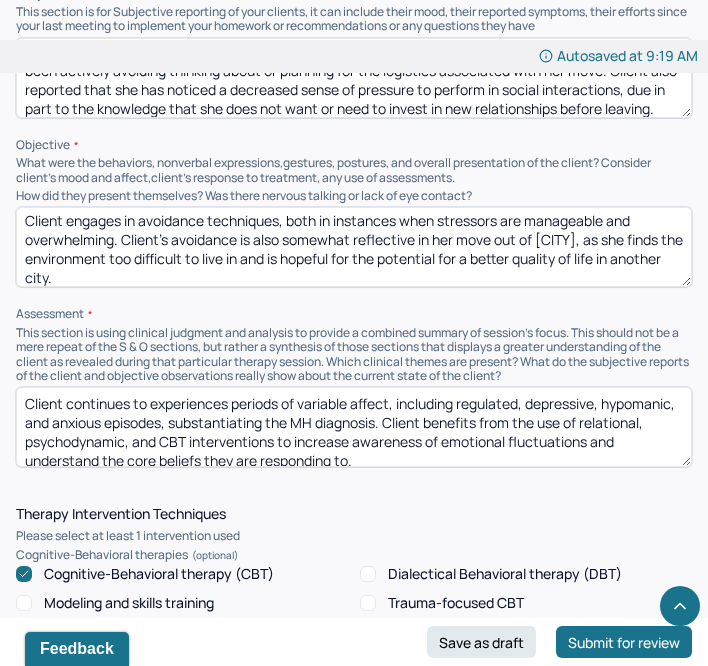 click on "Client continues to experiences periods of variable affect, including regulated, depressive, hypomanic, and anxious episodes, substantiating the MH diagnosis. Client benefits from the use of relational, psychodynamic, and CBT interventions to increase awareness of emotional fluctuations and understand the core beliefs they are responding to." at bounding box center (354, 427) 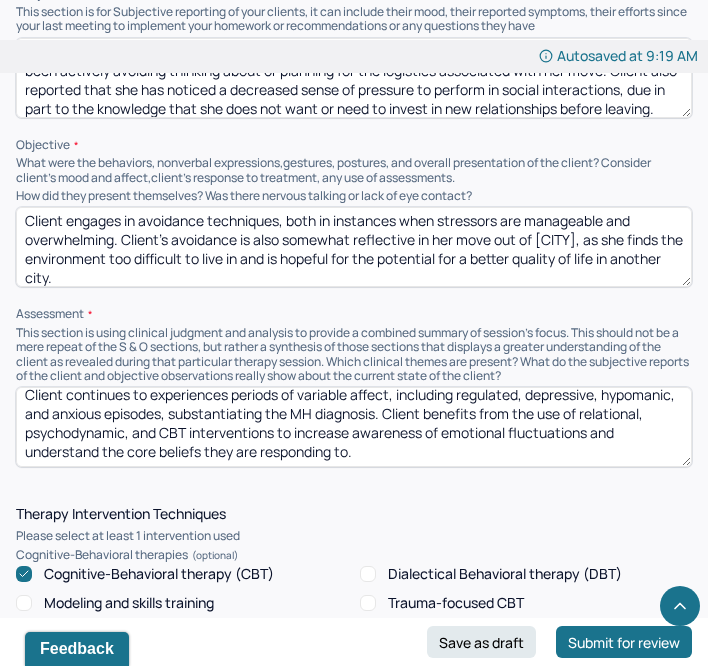 drag, startPoint x: 385, startPoint y: 412, endPoint x: 385, endPoint y: 454, distance: 42 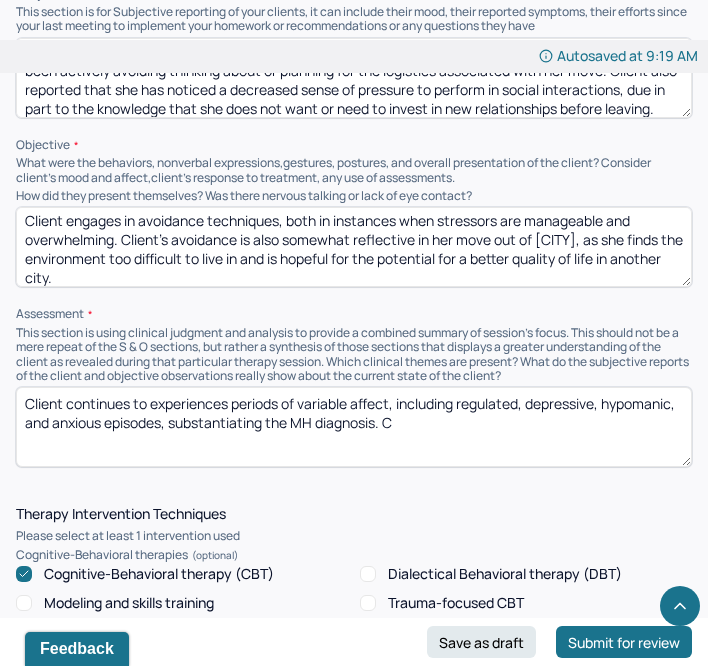 scroll, scrollTop: 0, scrollLeft: 0, axis: both 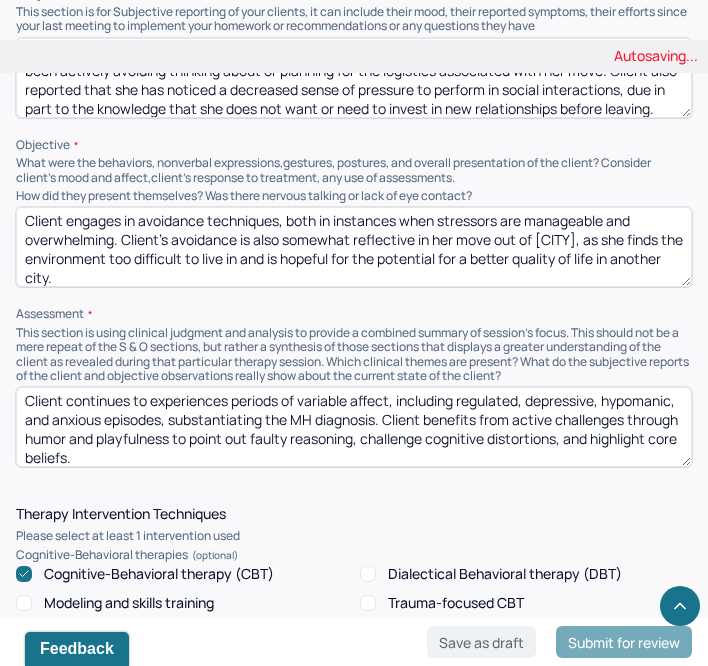 click on "Client continues to experiences periods of variable affect, including regulated, depressive, hypomanic, and anxious episodes, substantiating the MH diagnosis. Client benefits from active challenges through humor and playfulness to point out faulty reasoning, challenge cognitive distortions, and" at bounding box center (354, 427) 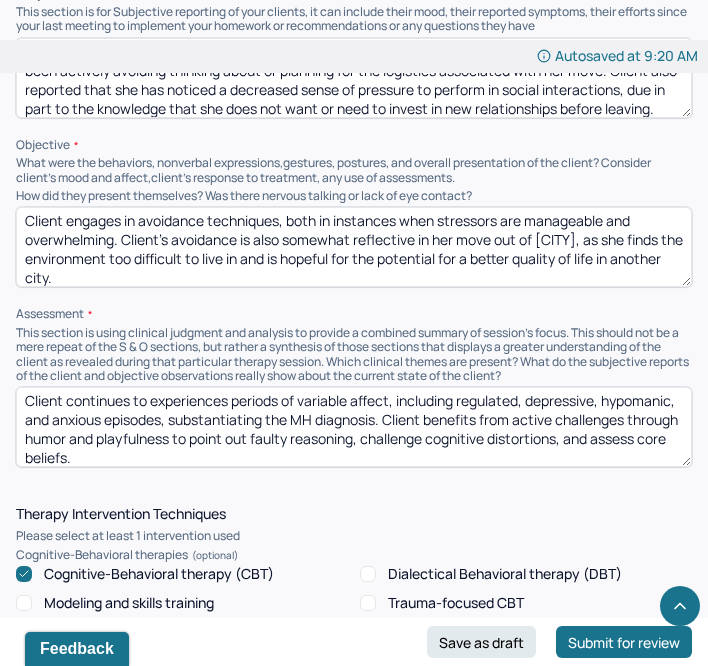 scroll, scrollTop: 9, scrollLeft: 0, axis: vertical 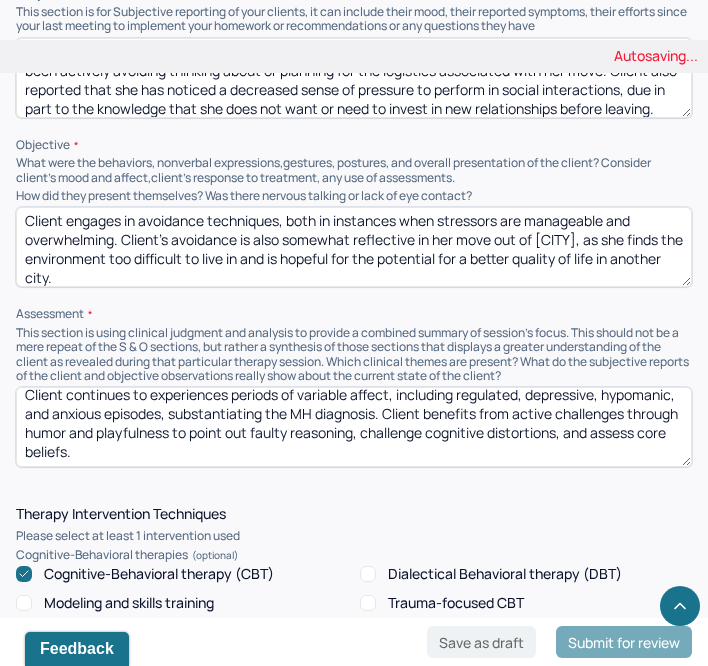 drag, startPoint x: 74, startPoint y: 447, endPoint x: 229, endPoint y: 447, distance: 155 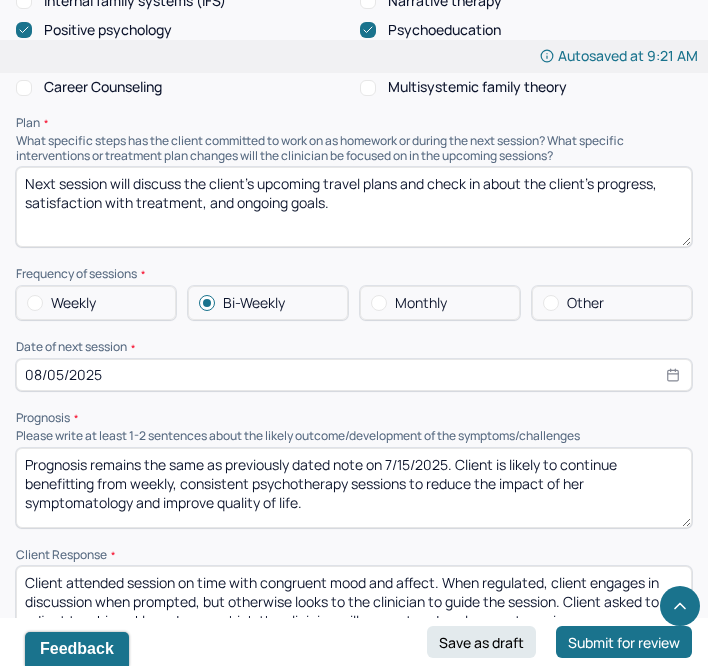 scroll, scrollTop: 2432, scrollLeft: 0, axis: vertical 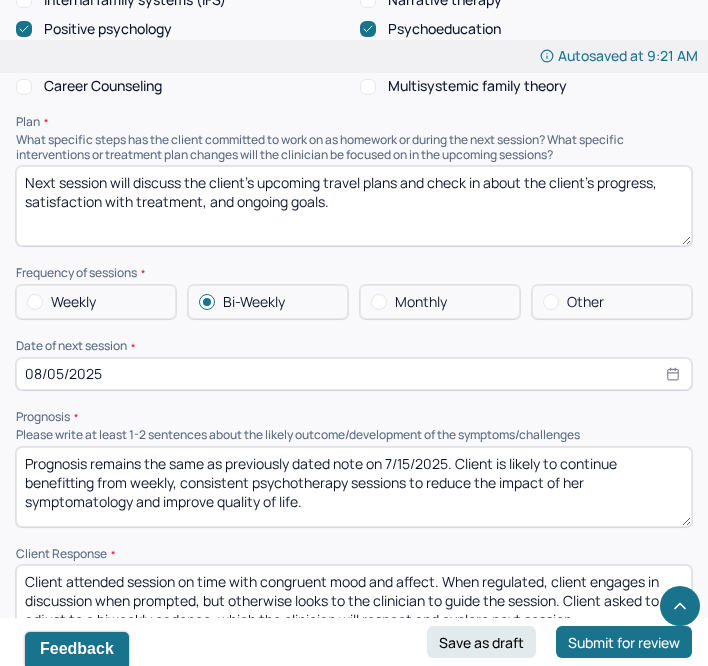 type on "Client continues to experiences periods of variable affect, including regulated, depressive, hypomanic, and anxious episodes, substantiating the MH diagnosis. Client benefits from active challenges through humor and playfulness to point out faulty reasoning, challenge cognitive distortions, and assess value/action congruence." 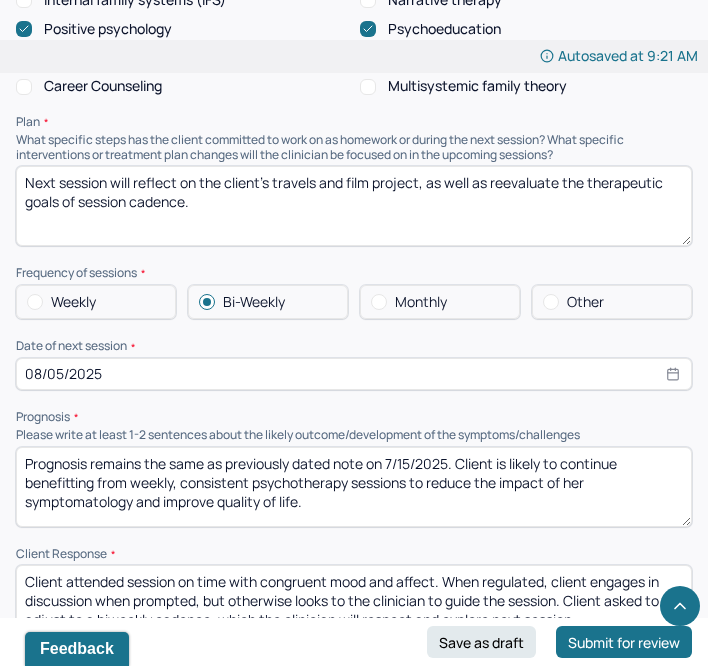type on "Next session will reflect on the client's travels and film project, as well as reevaluate the therapeutic goals of session cadence." 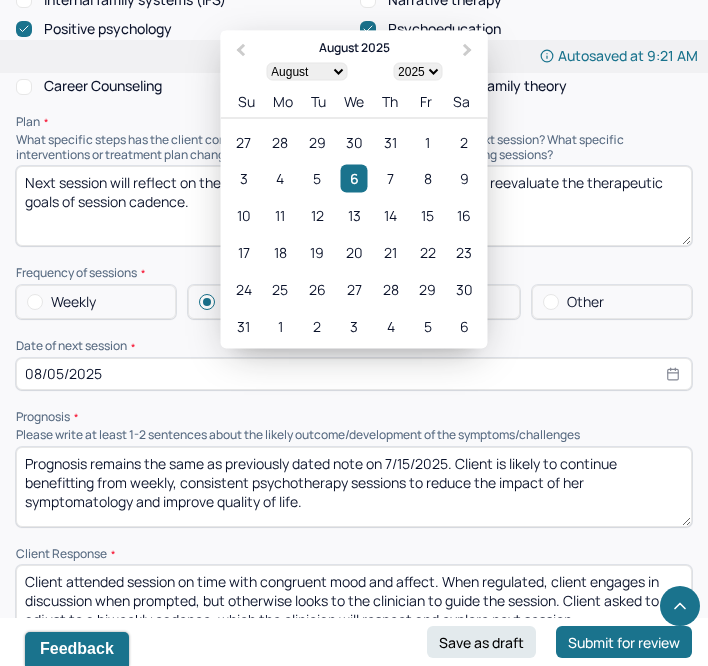 click on "08/05/2025" at bounding box center [354, 374] 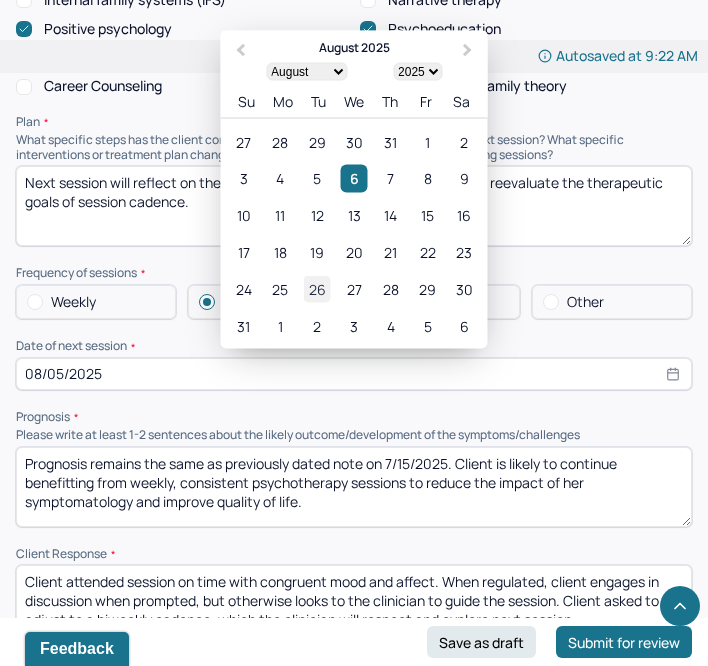 click on "26" at bounding box center (317, 288) 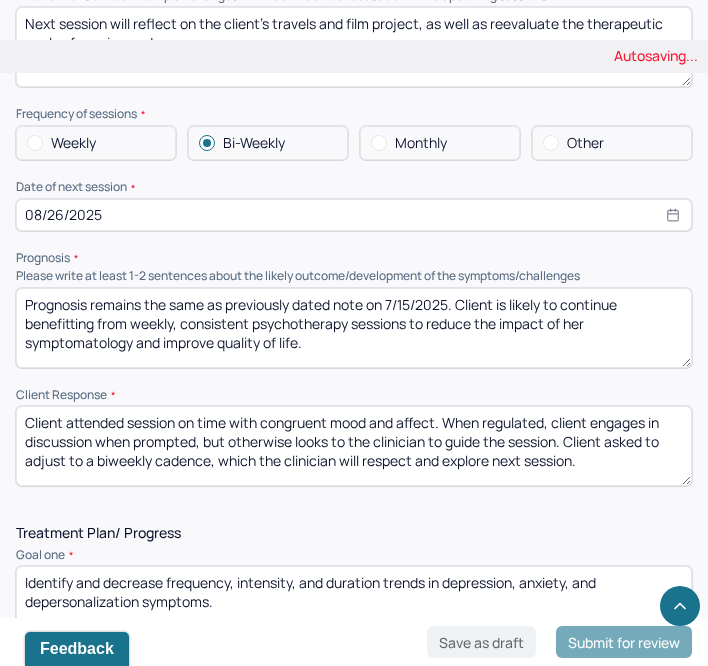 scroll, scrollTop: 2603, scrollLeft: 0, axis: vertical 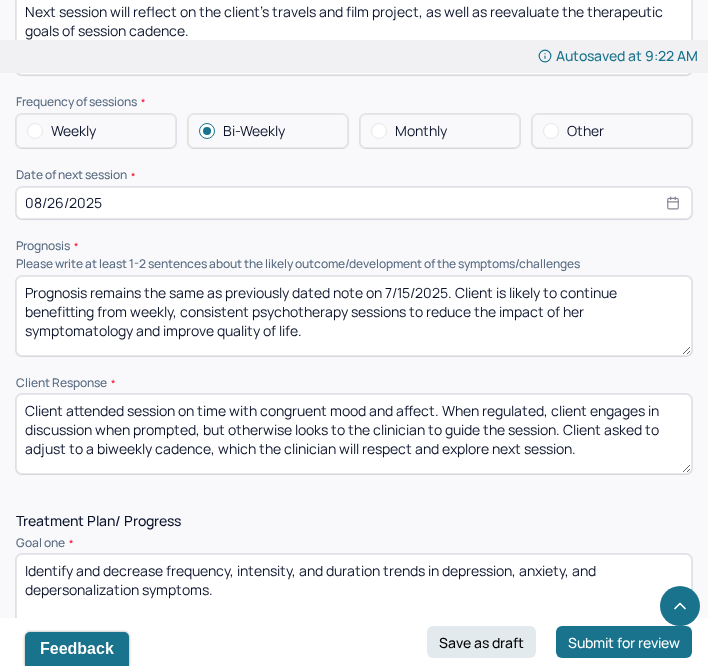 click on "Prognosis remains the same as previously dated note on 7/15/2025. Client is likely to continue benefitting from weekly, consistent psychotherapy sessions to reduce the impact of her symptomatology and improve quality of life." at bounding box center [354, 316] 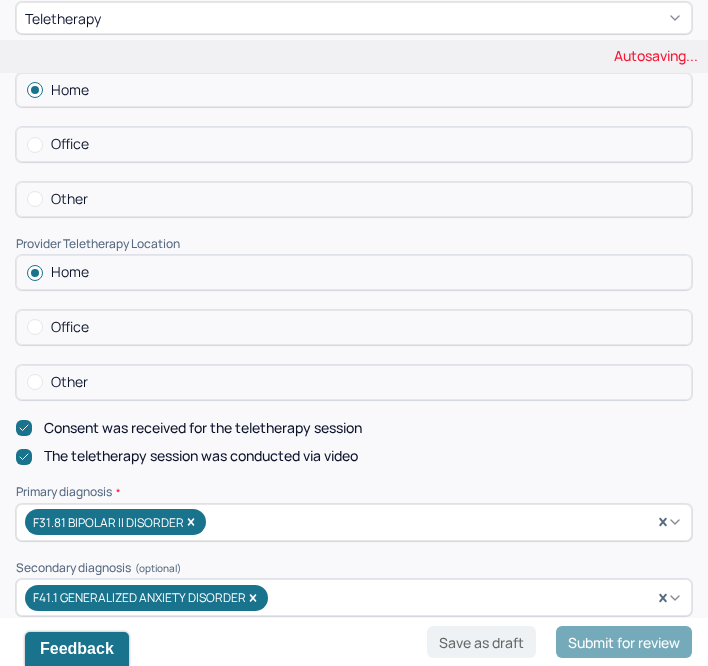 scroll, scrollTop: 0, scrollLeft: 0, axis: both 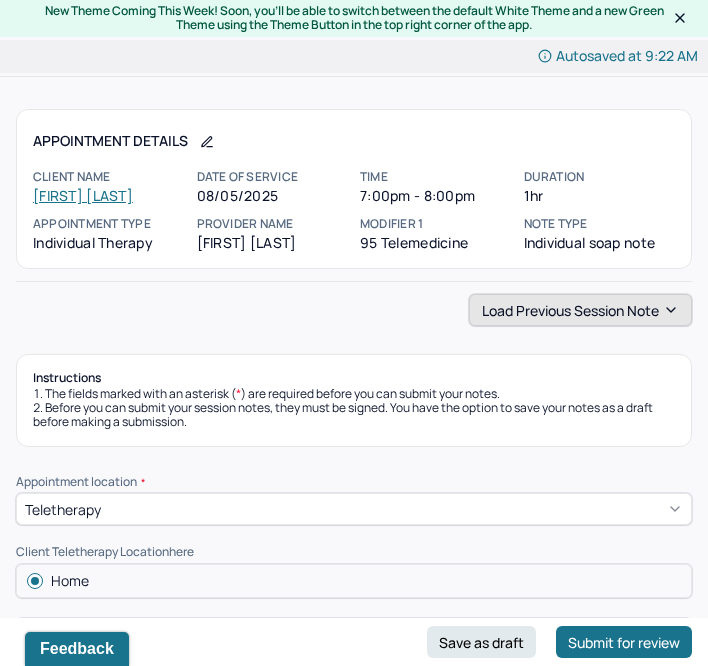click on "Load previous session note" at bounding box center (580, 310) 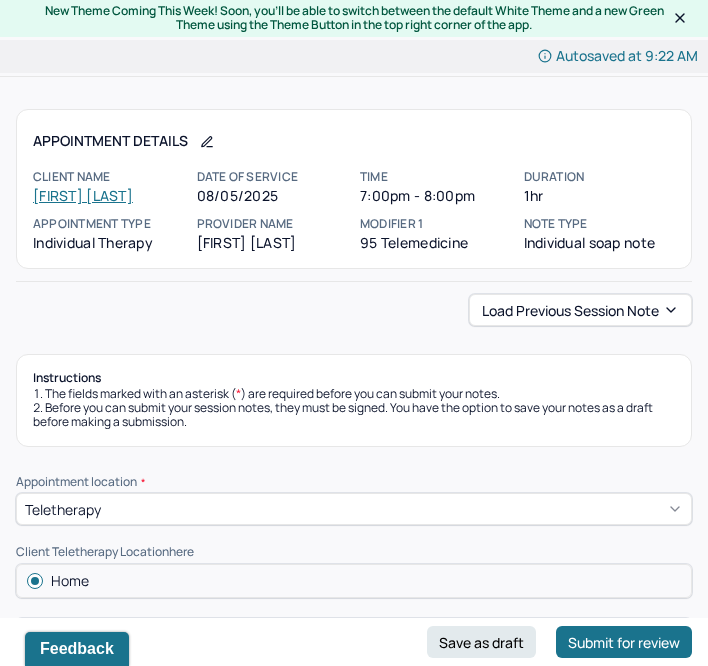 click on "Load previous session note" at bounding box center [354, 310] 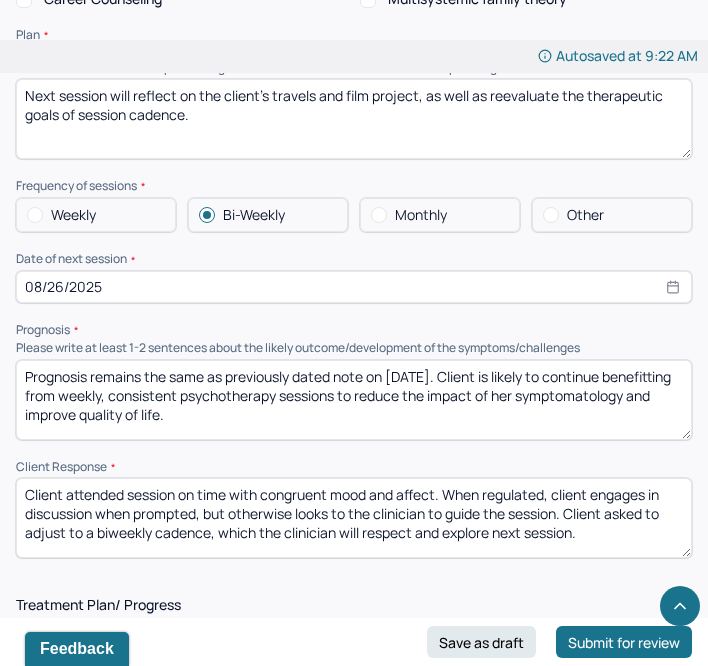 scroll, scrollTop: 2531, scrollLeft: 0, axis: vertical 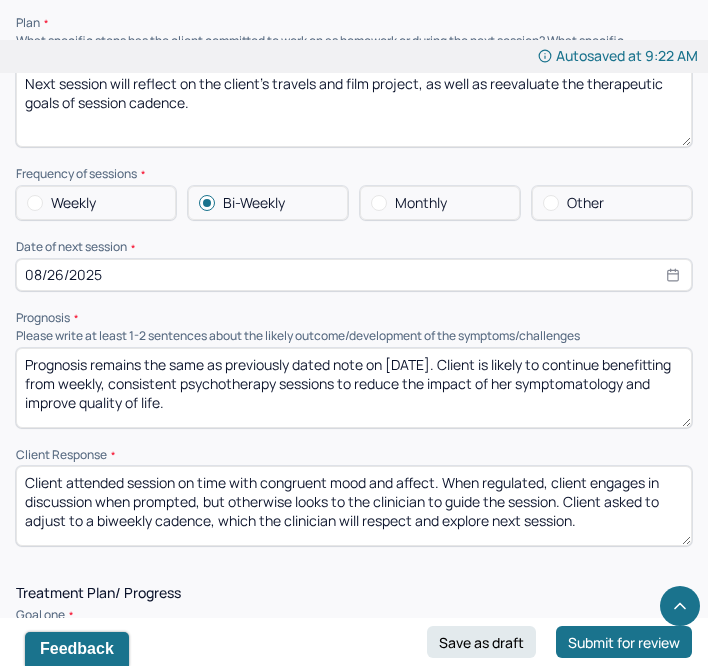 drag, startPoint x: 397, startPoint y: 342, endPoint x: 422, endPoint y: 431, distance: 92.44458 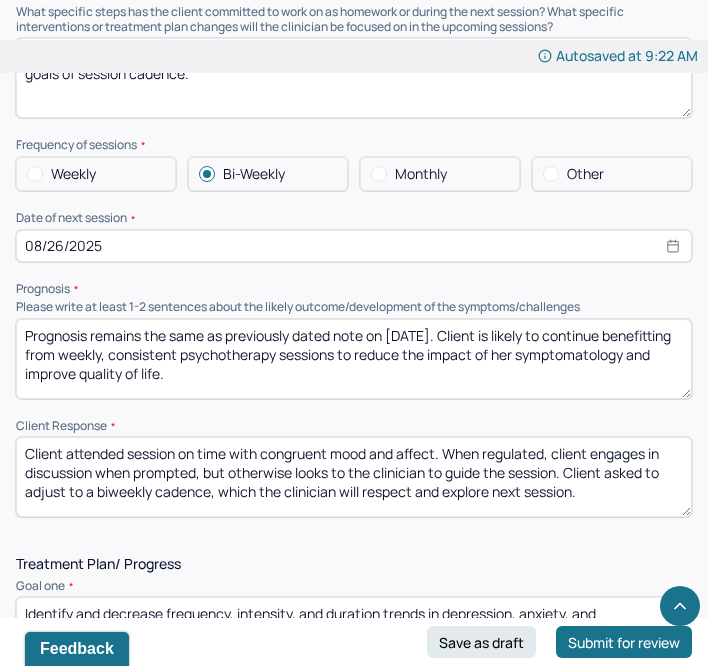 scroll, scrollTop: 2568, scrollLeft: 0, axis: vertical 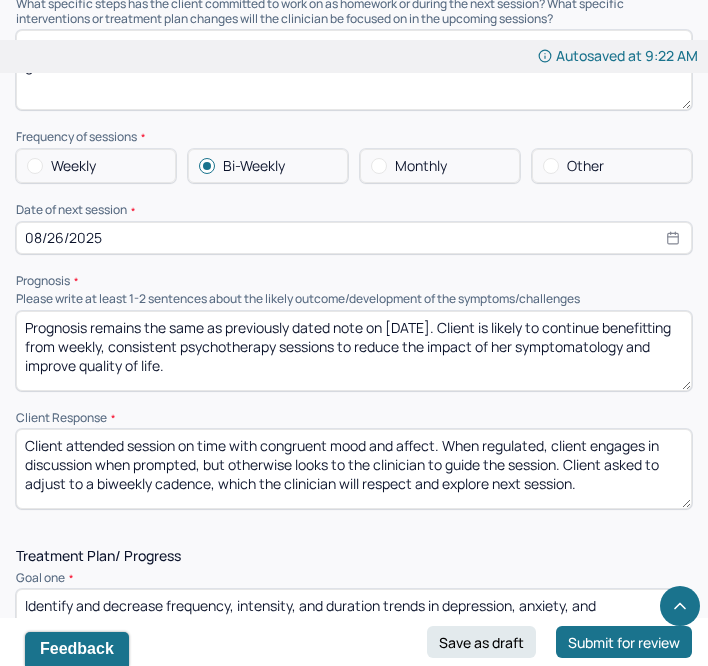 click on "Prognosis remains the same as previously dated note on 7/22/2025. Client is likely to continue benefitting from weekly, consistent psychotherapy sessions to reduce the impact of her symptomatology and improve quality of life." at bounding box center [354, 351] 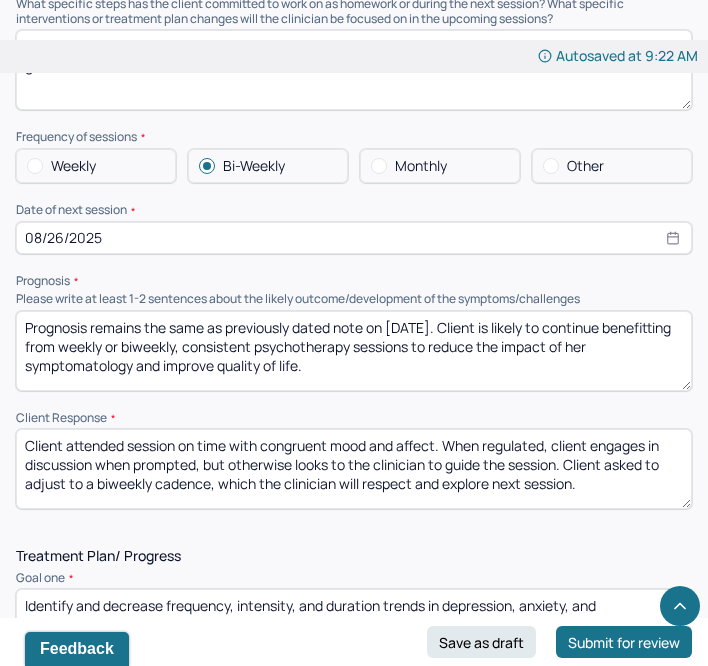 type on "Prognosis remains the same as previously dated note on 7/22/2025. Client is likely to continue benefitting from weekly or biweekly, consistent psychotherapy sessions to reduce the impact of her symptomatology and improve quality of life." 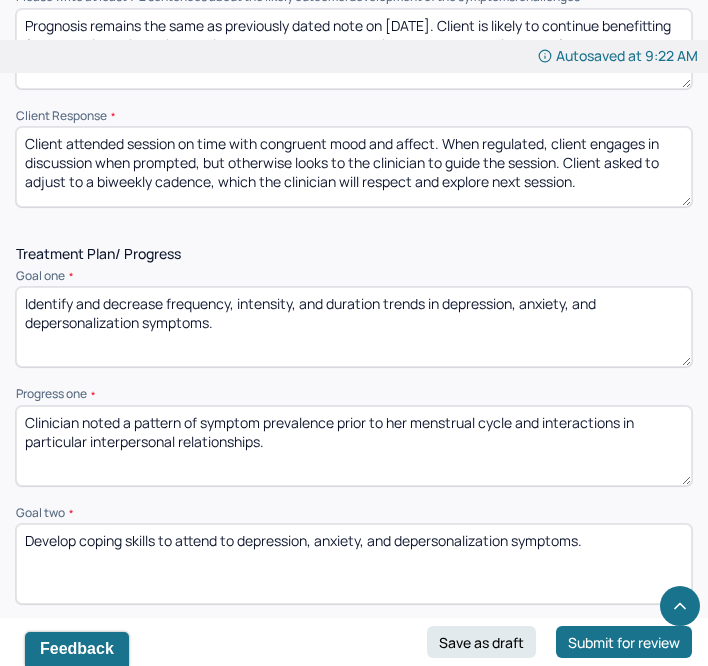 scroll, scrollTop: 2878, scrollLeft: 0, axis: vertical 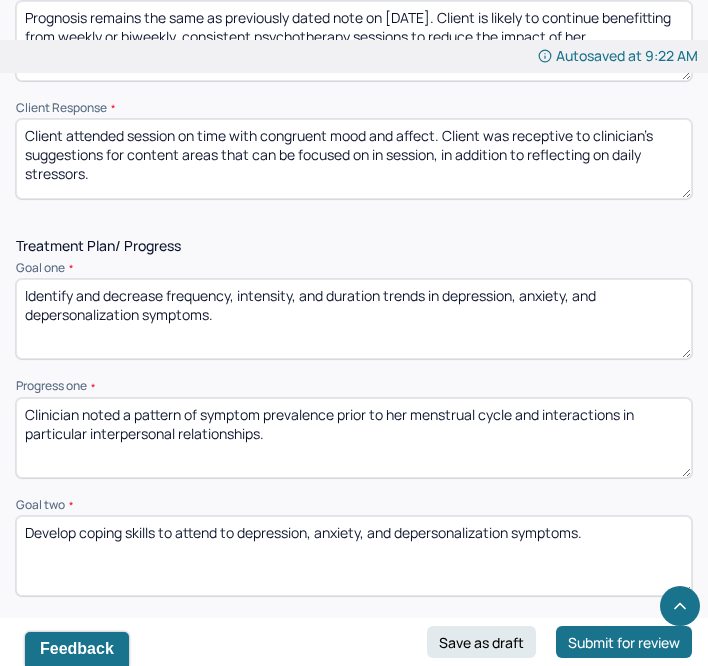 type on "Client attended session on time with congruent mood and affect. Client was receptive to clinician's suggestions for content areas that can be focused on in session, in addition to reflecting on daily stressors." 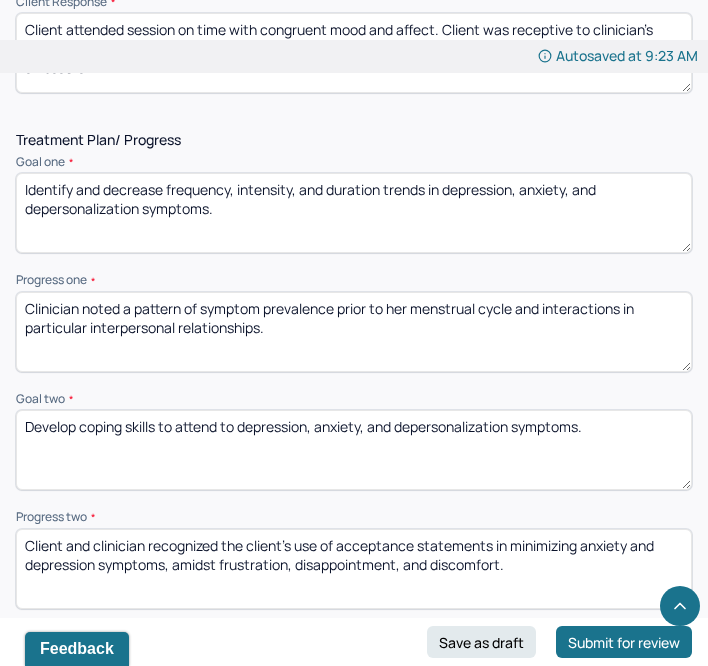 scroll, scrollTop: 2991, scrollLeft: 0, axis: vertical 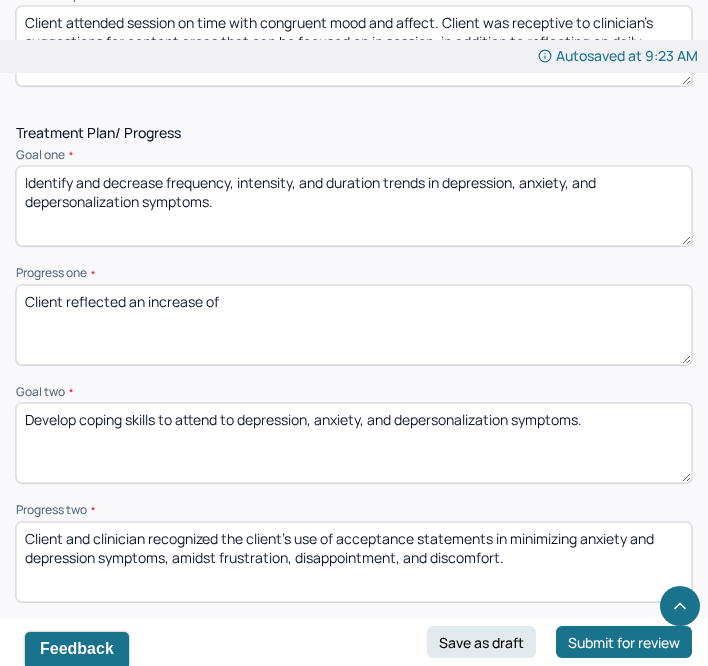 drag, startPoint x: 132, startPoint y: 284, endPoint x: 307, endPoint y: 282, distance: 175.01143 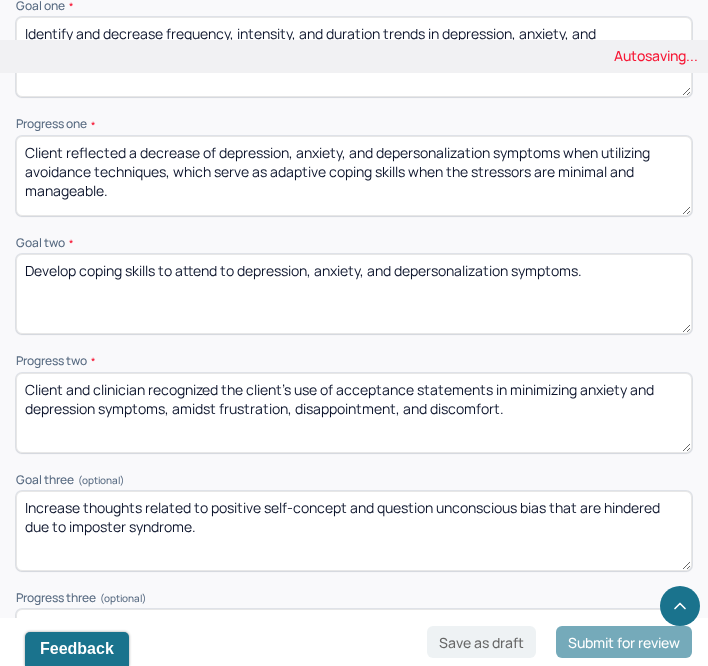scroll, scrollTop: 3143, scrollLeft: 0, axis: vertical 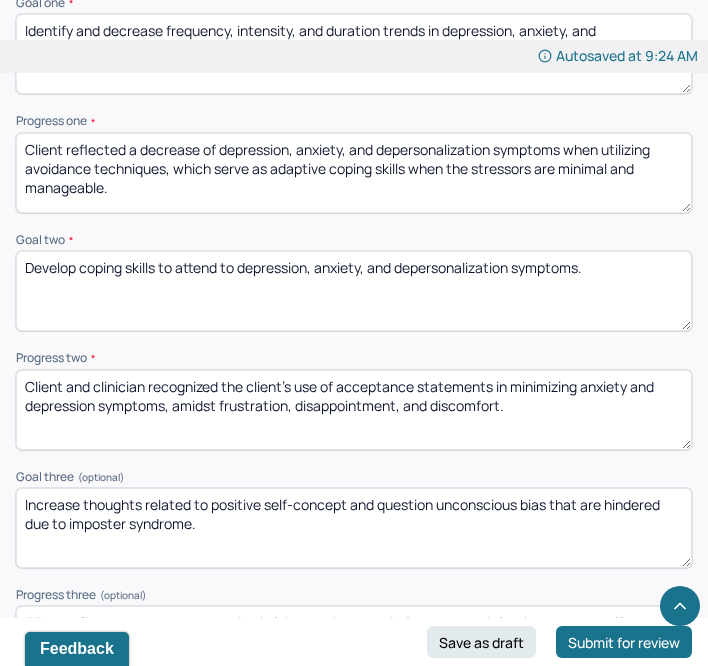 type on "Client reflected a decrease of depression, anxiety, and depersonalization symptoms when utilizing avoidance techniques, which serve as adaptive coping skills when the stressors are minimal and manageable." 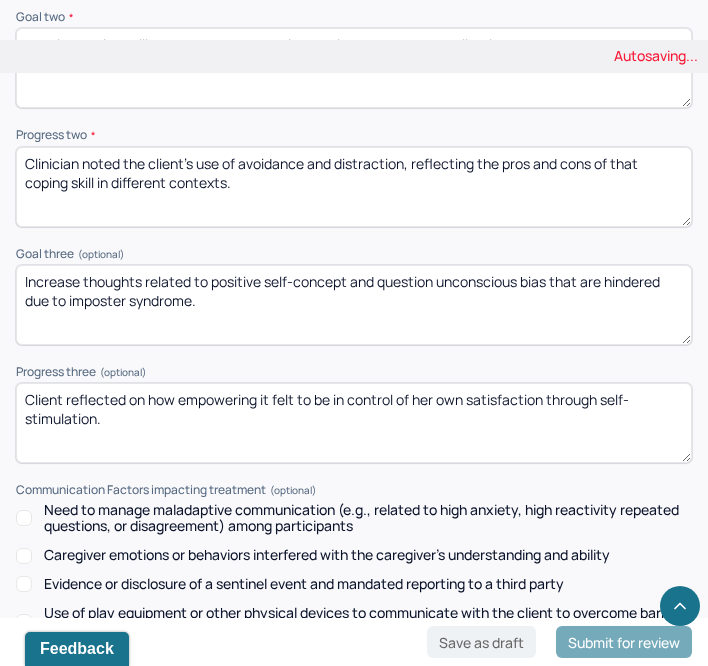 scroll, scrollTop: 3367, scrollLeft: 0, axis: vertical 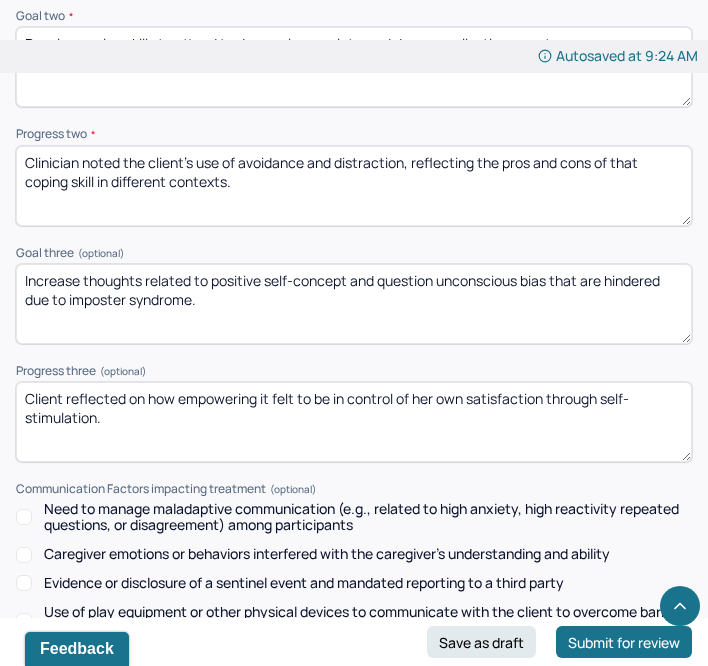 type on "Clinician noted the client's use of avoidance and distraction, reflecting the pros and cons of that coping skill in different contexts." 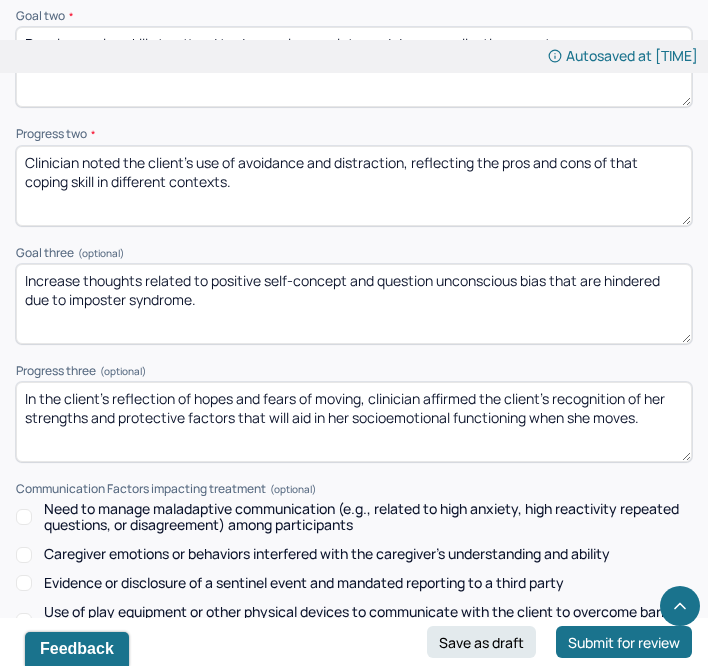 scroll, scrollTop: 3736, scrollLeft: 0, axis: vertical 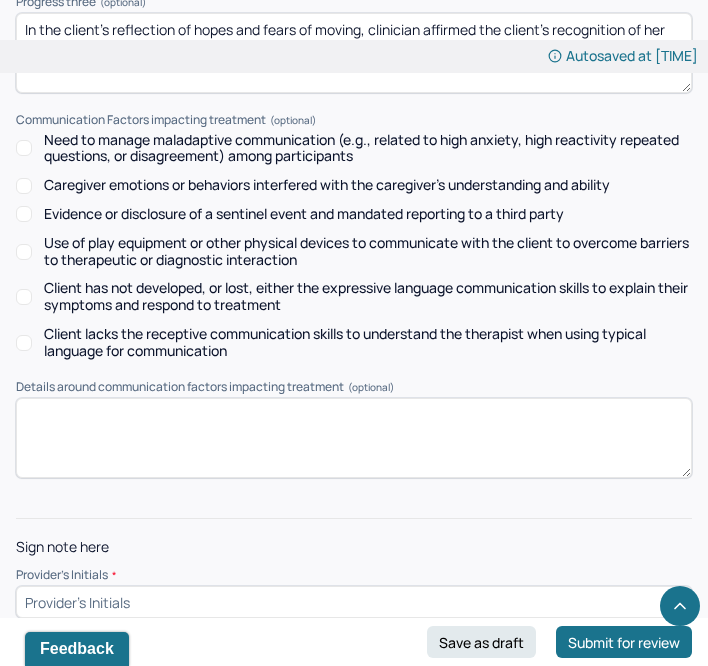 type on "In the client's reflection of hopes and fears of moving, clinician affirmed the client's recognition of her strengths and protective factors that will aid in her socioemotional functioning when she moves." 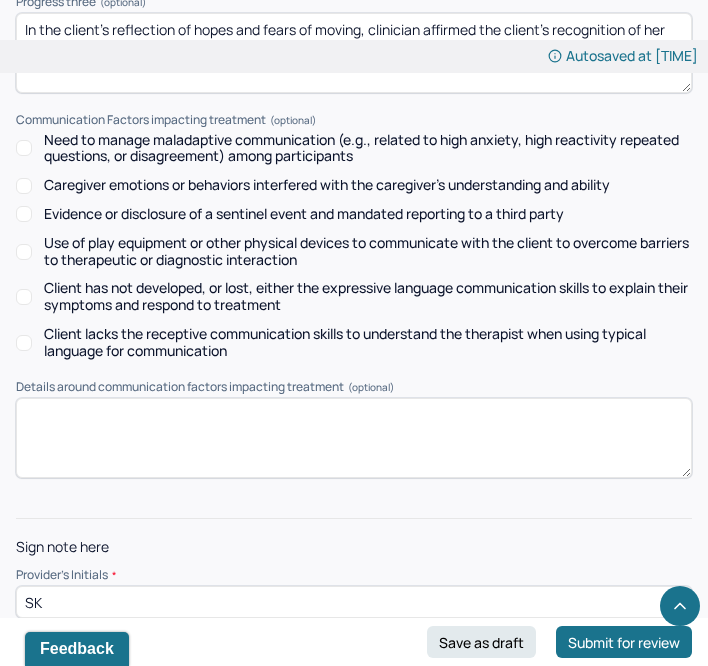 type on "SK" 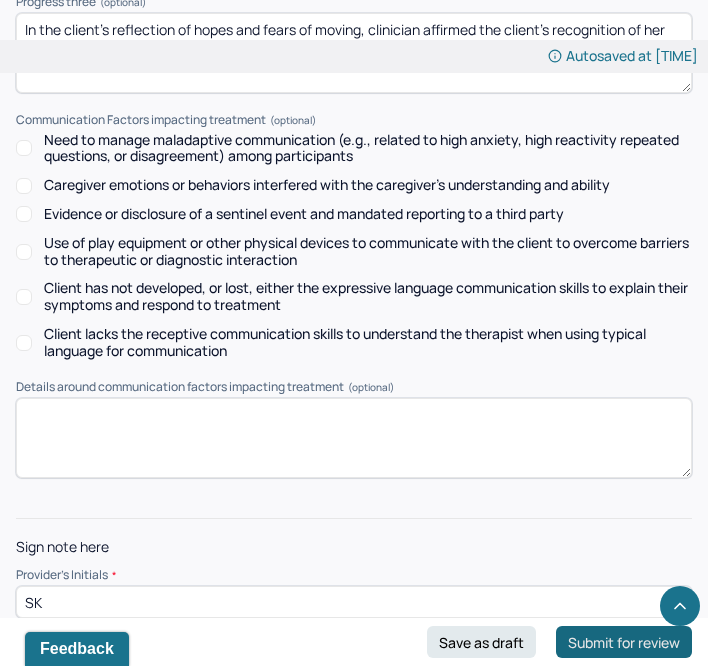 click on "Submit for review" at bounding box center [624, 642] 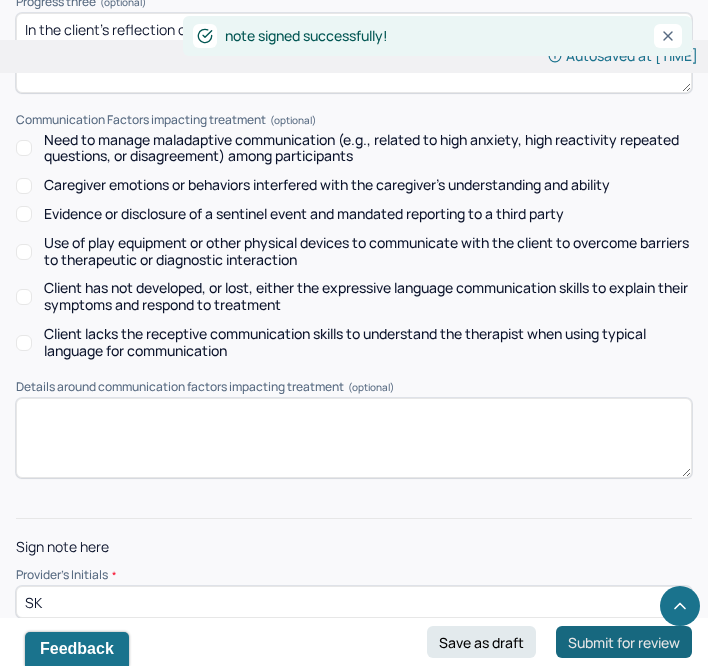 scroll, scrollTop: 0, scrollLeft: 0, axis: both 